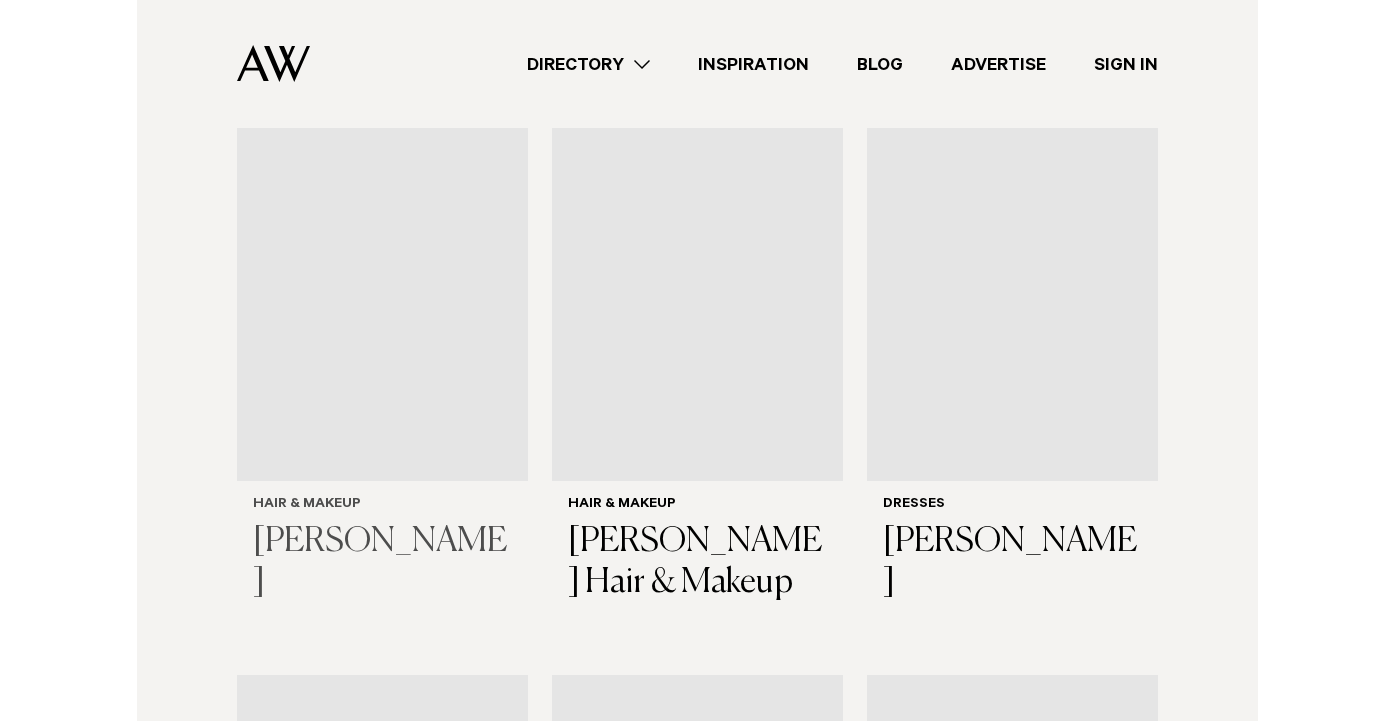 scroll, scrollTop: 790, scrollLeft: 0, axis: vertical 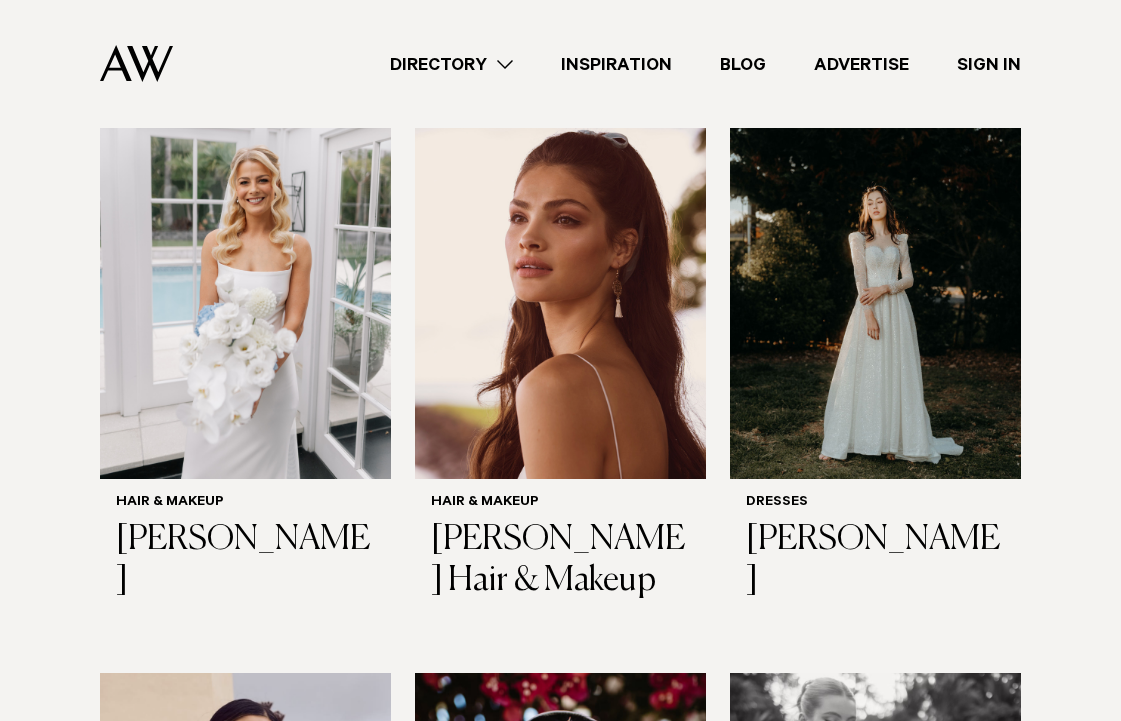 click on "Email Address
*********
Continue" at bounding box center (0, 0) 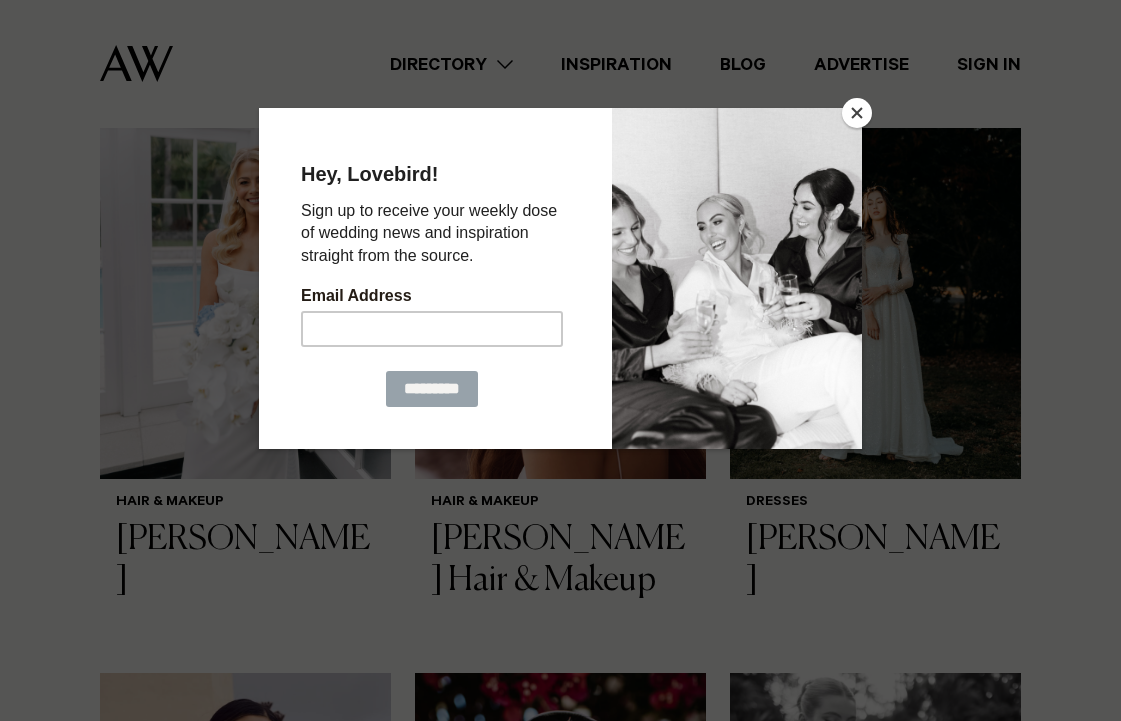 click at bounding box center [857, 113] 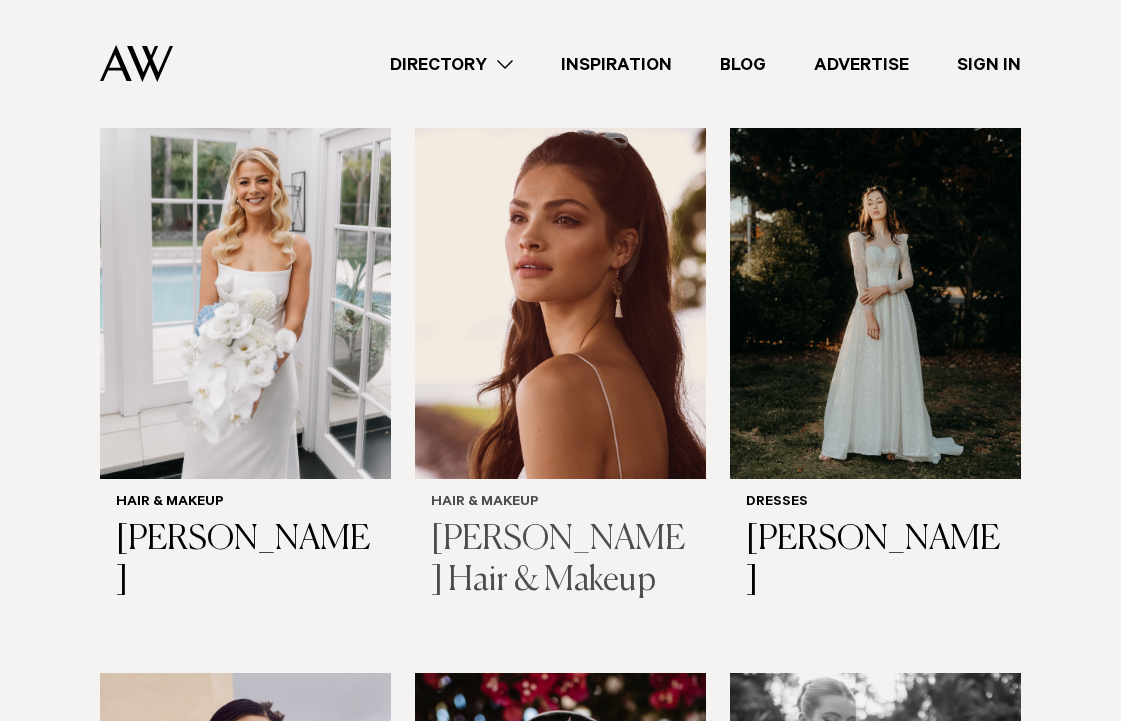 click at bounding box center (560, 284) 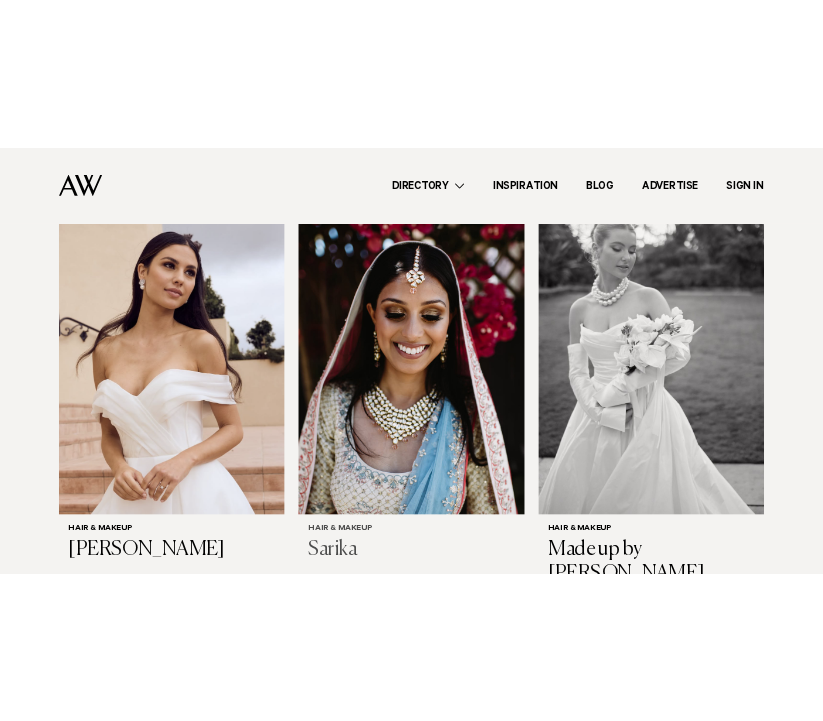 scroll, scrollTop: 1340, scrollLeft: 0, axis: vertical 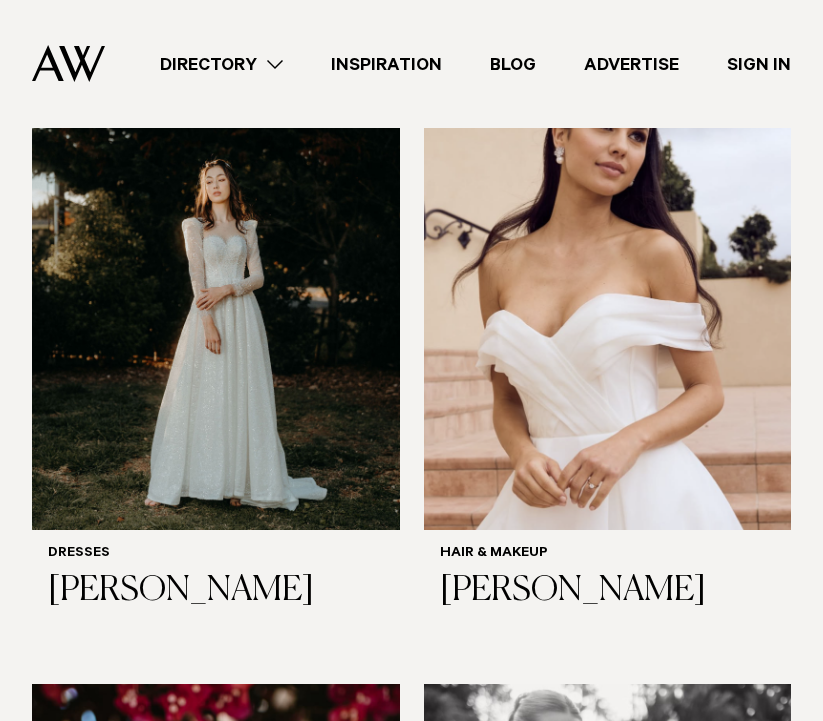 click on "Hair & Makeup
Silvia Pieva
Hair & Makeup
Rochelle Noble Hair & Makeup
Dresses
Jenny Bridal
Hair & Makeup
Rebekah Banks
Hair & Makeup
Sarika" at bounding box center [411, 2657] 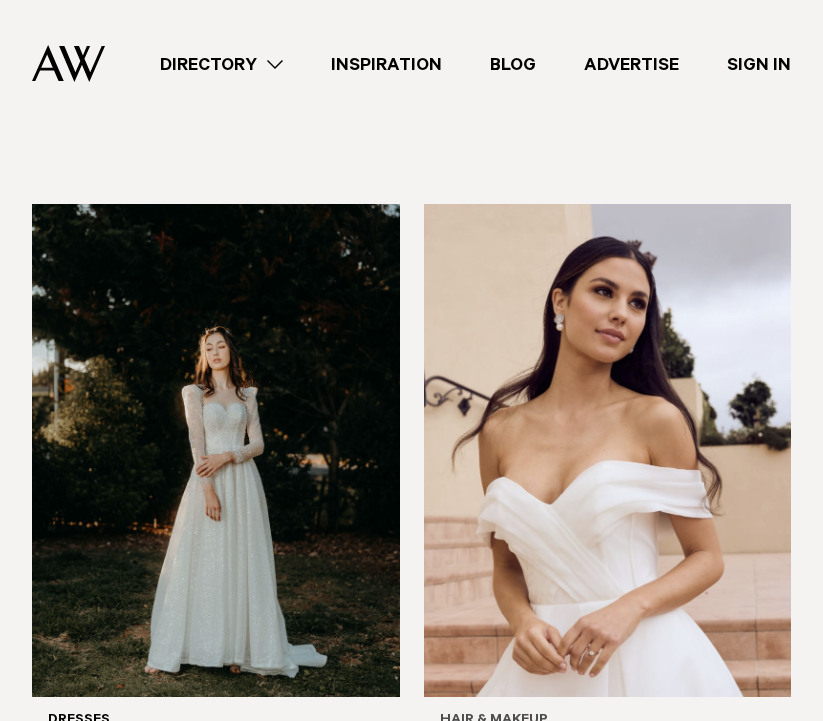 scroll, scrollTop: 1171, scrollLeft: 0, axis: vertical 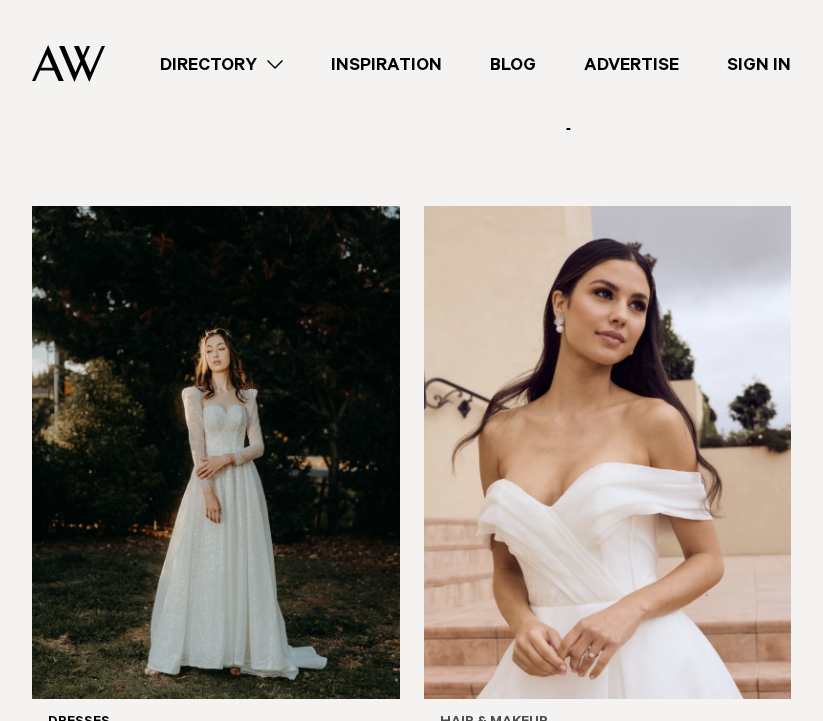 click at bounding box center [608, 452] 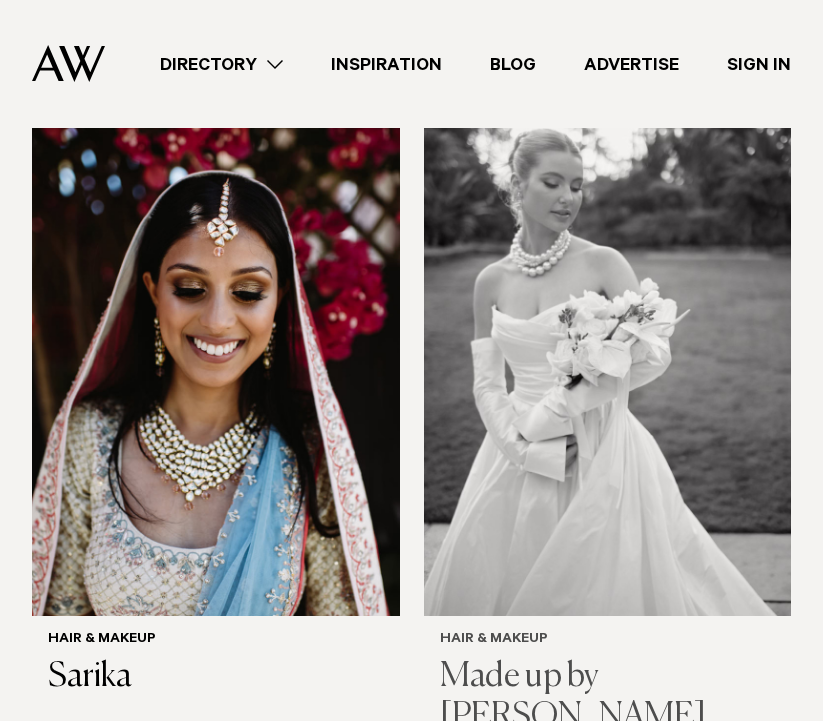 scroll, scrollTop: 1812, scrollLeft: 0, axis: vertical 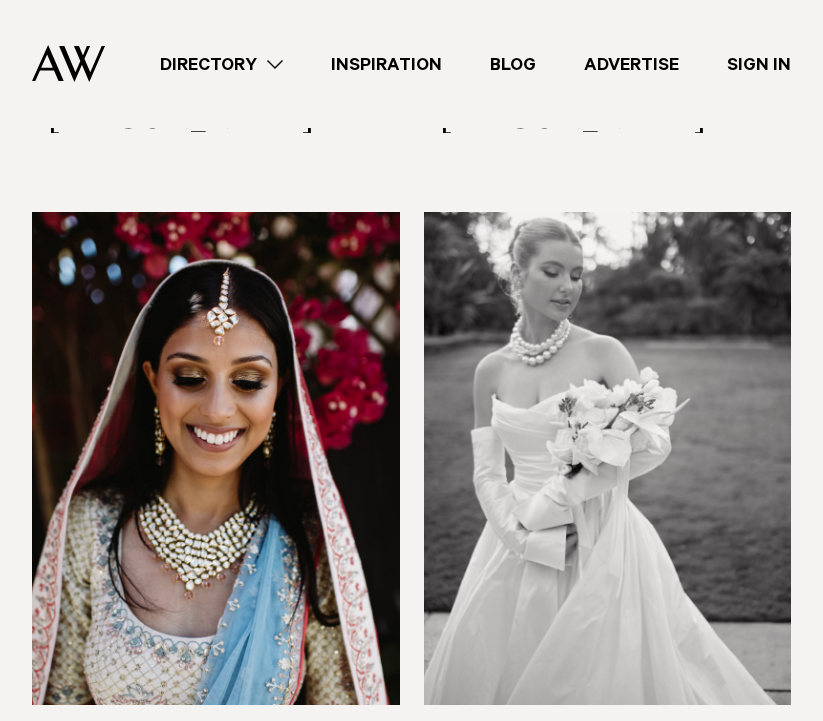 click at bounding box center (608, 458) 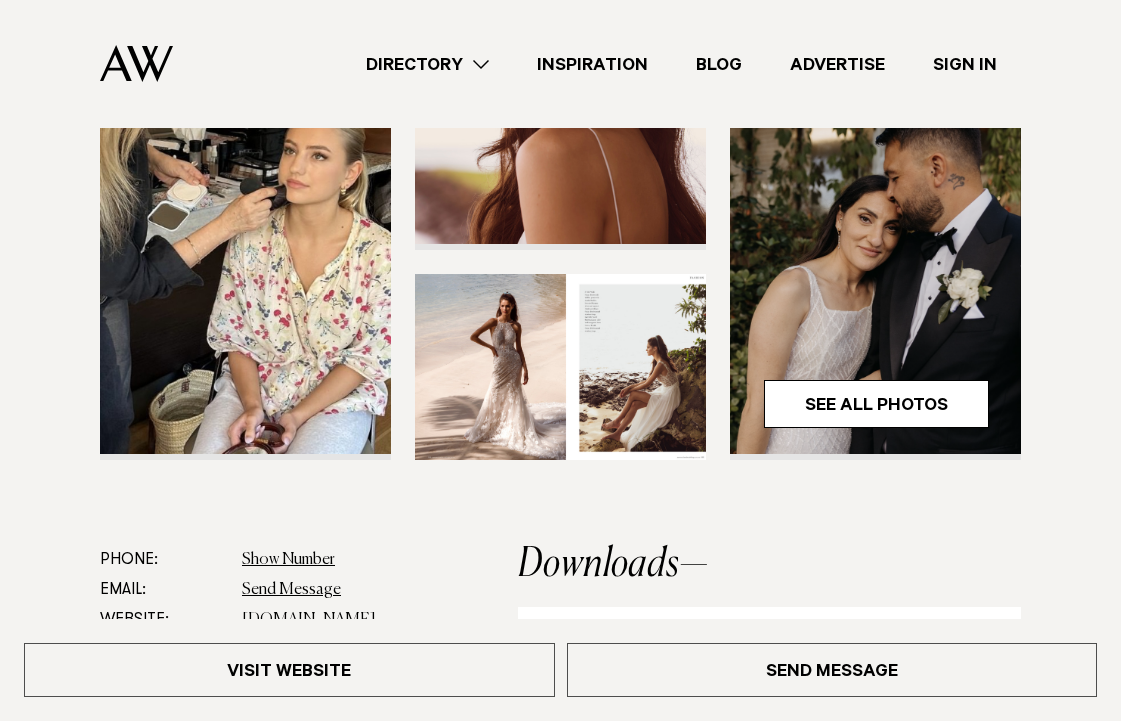 scroll, scrollTop: 395, scrollLeft: 0, axis: vertical 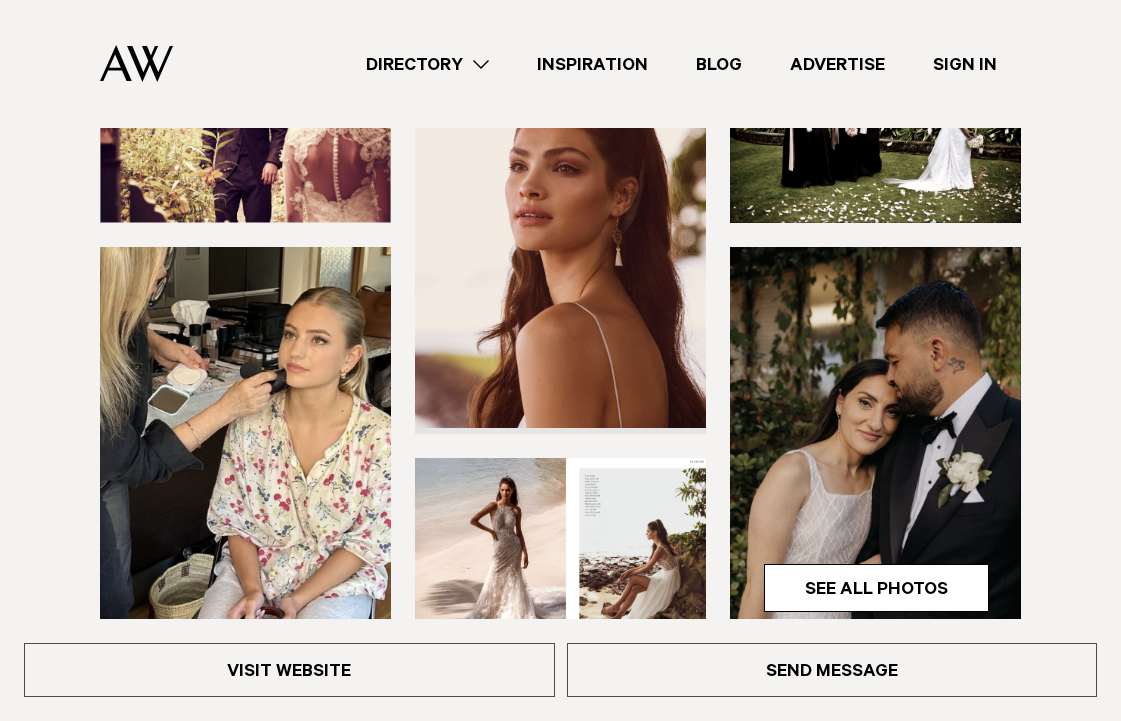click at bounding box center [560, 551] 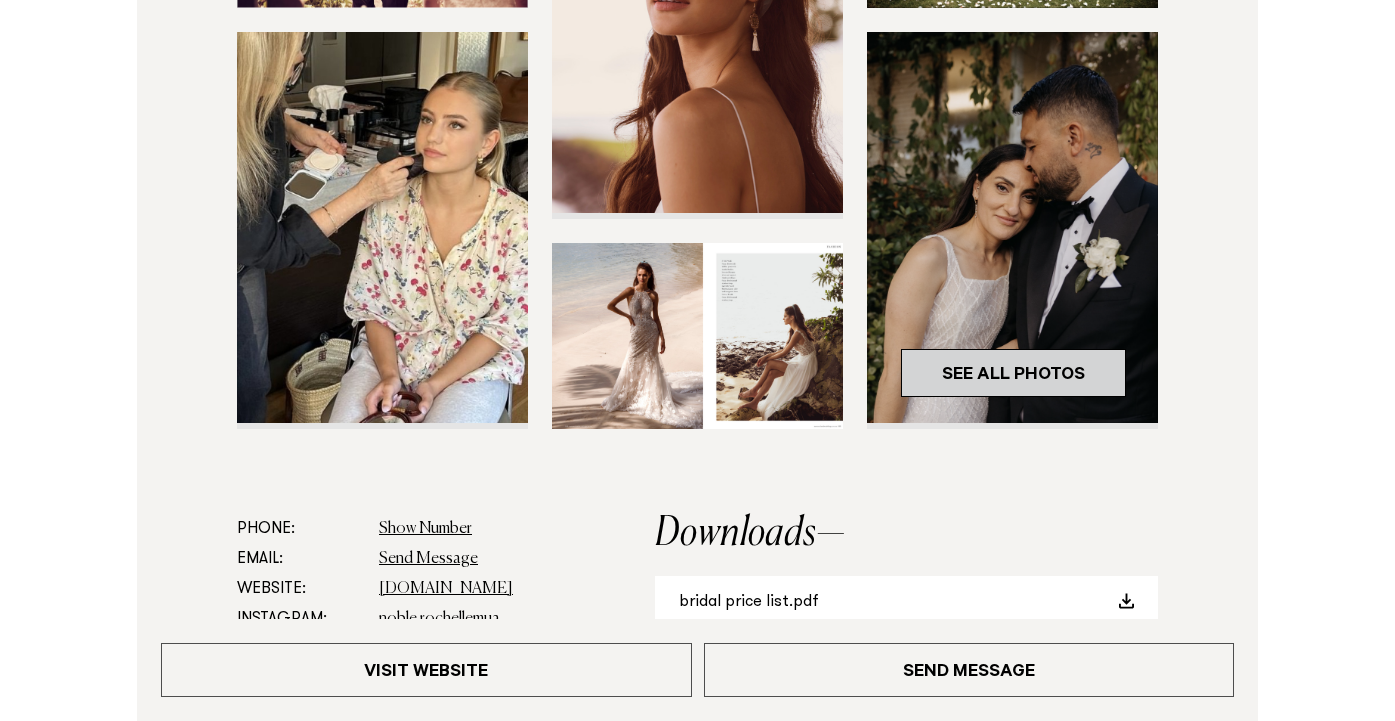 scroll, scrollTop: 618, scrollLeft: 0, axis: vertical 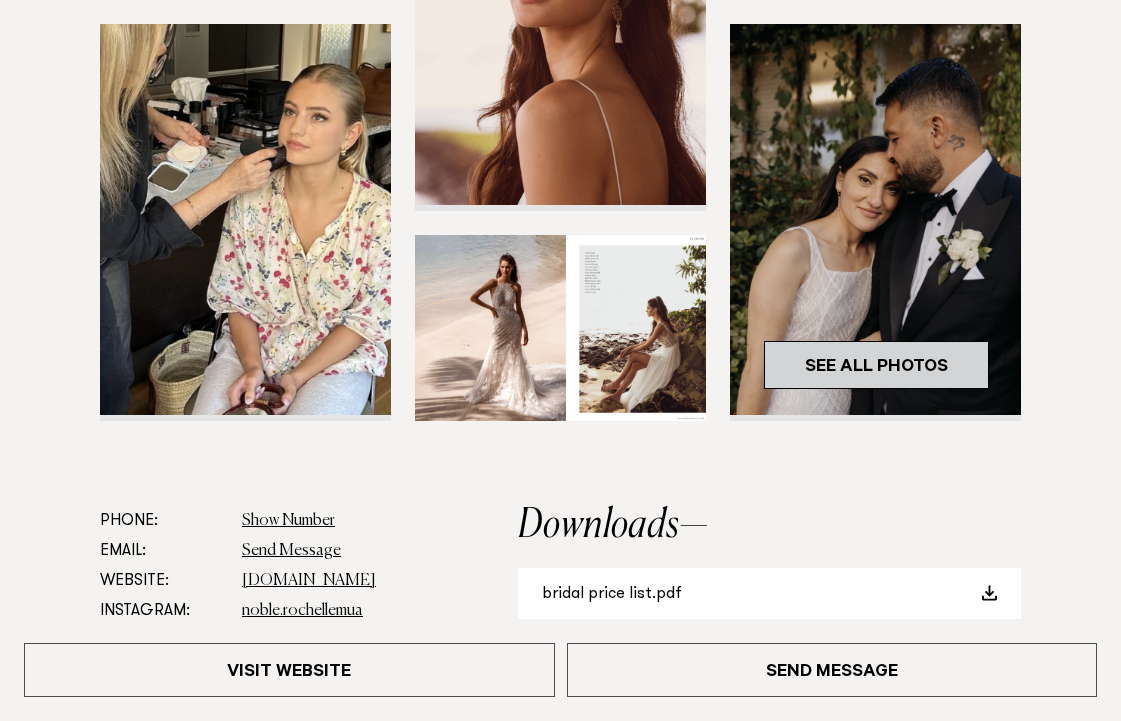 click on "See All Photos" at bounding box center [876, 365] 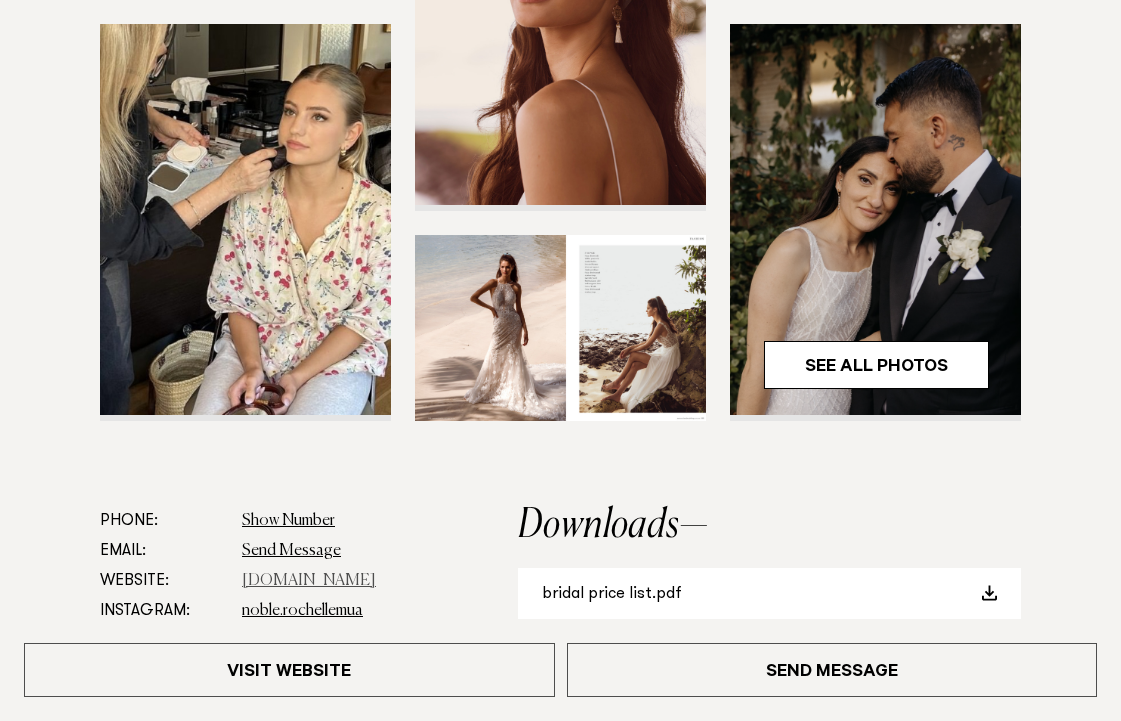 click on "www.rochellenoblemakeup.com" at bounding box center [309, 581] 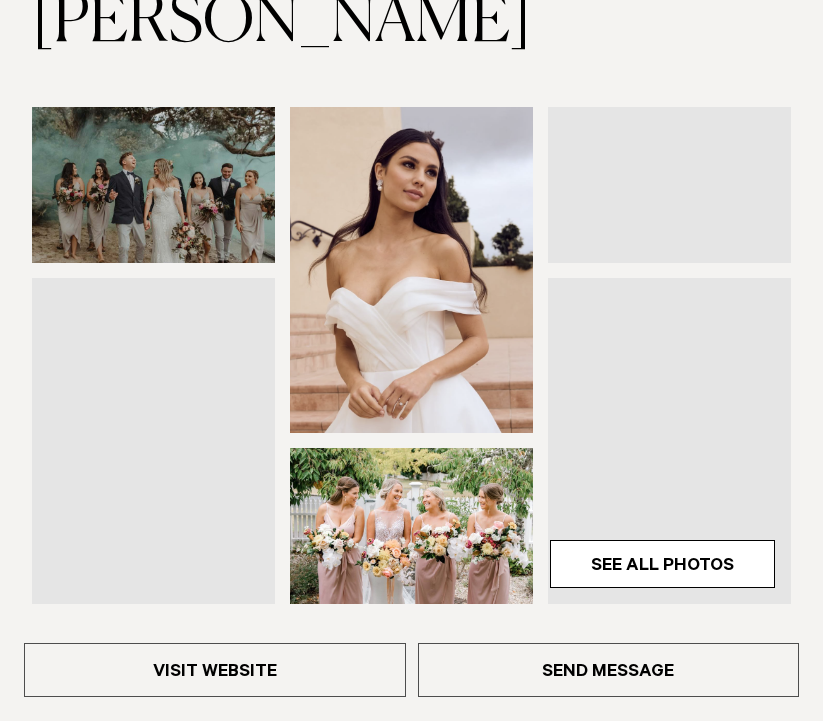 scroll, scrollTop: 255, scrollLeft: 0, axis: vertical 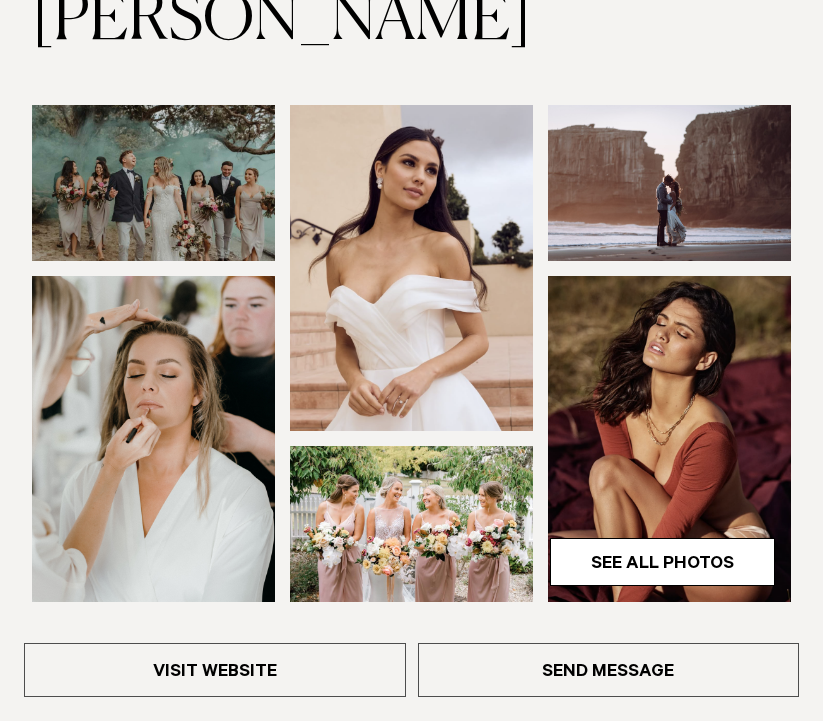 click at bounding box center [411, 268] 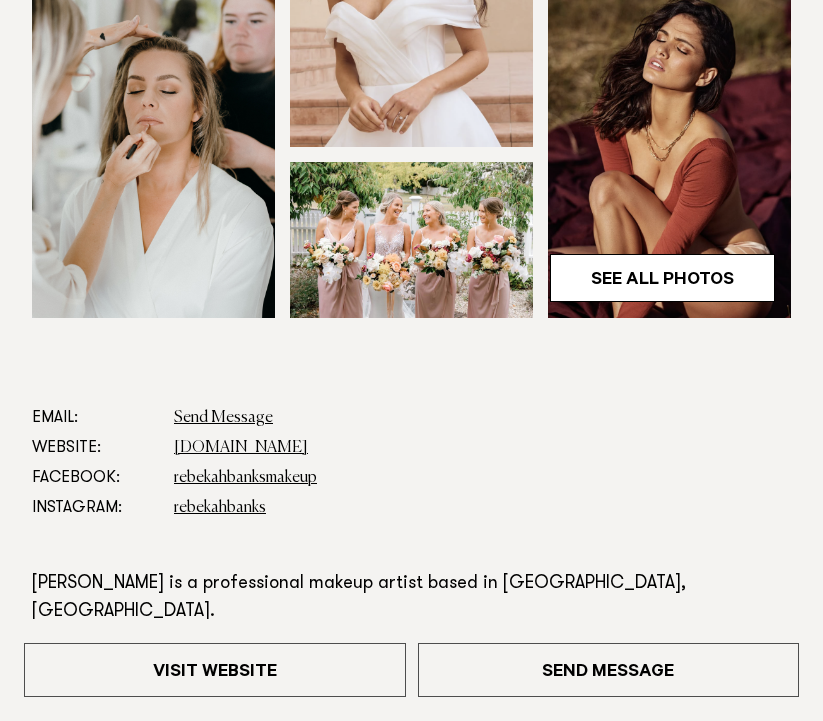 scroll, scrollTop: 769, scrollLeft: 0, axis: vertical 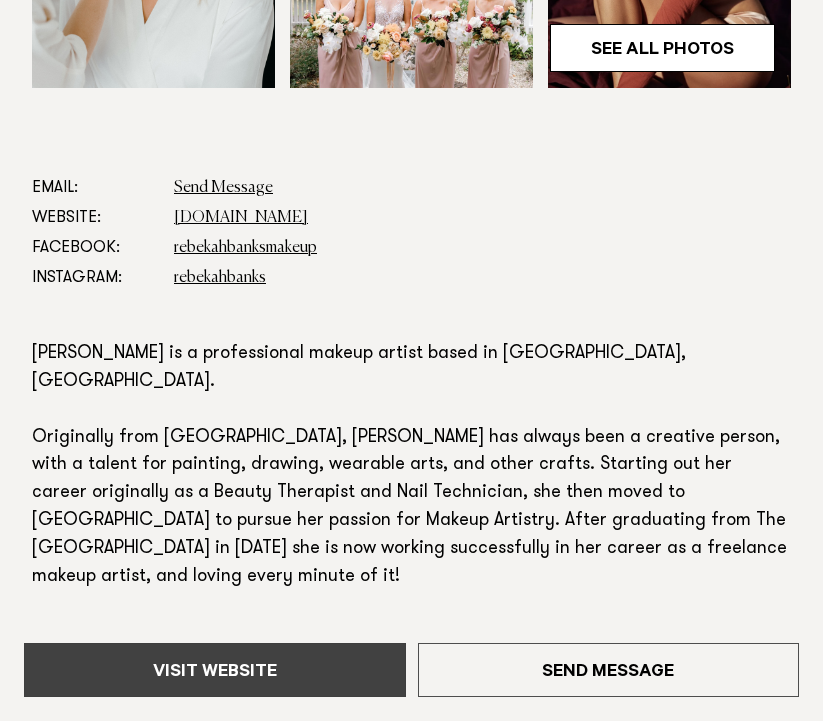 click on "Visit Website" at bounding box center [215, 670] 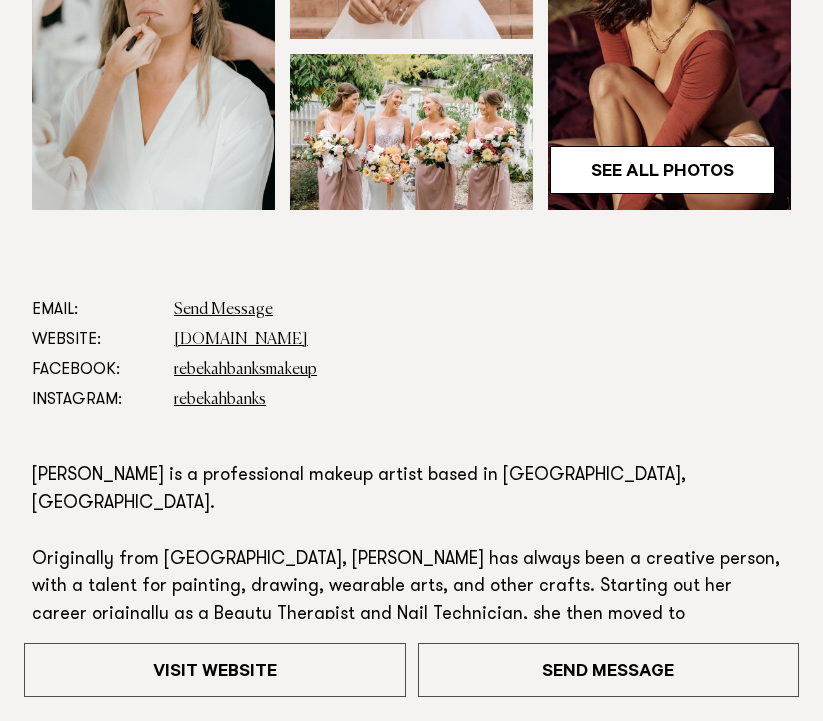 scroll, scrollTop: 677, scrollLeft: 0, axis: vertical 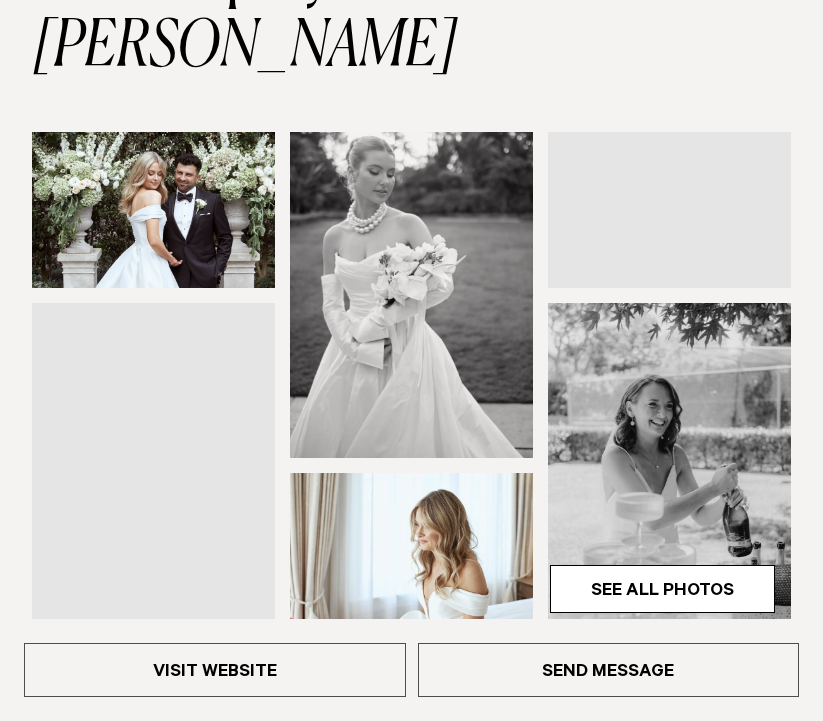 click at bounding box center (153, 210) 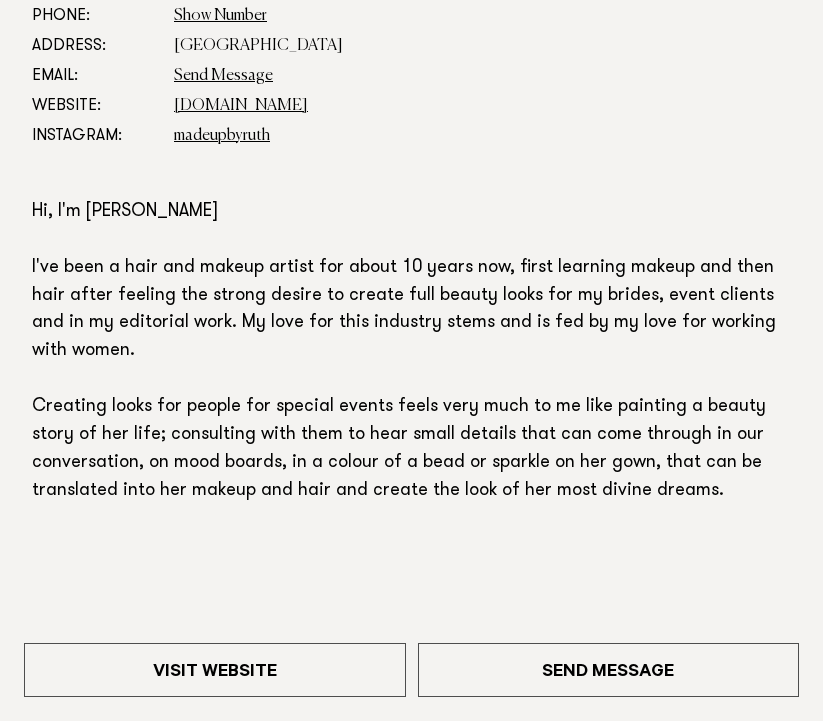 scroll, scrollTop: 1015, scrollLeft: 0, axis: vertical 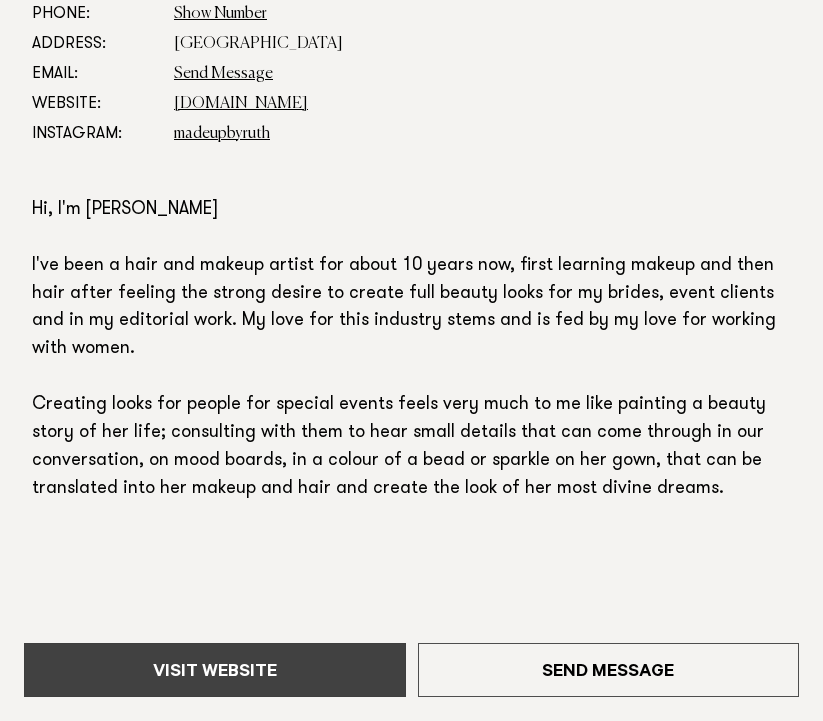click on "Visit Website" at bounding box center (215, 670) 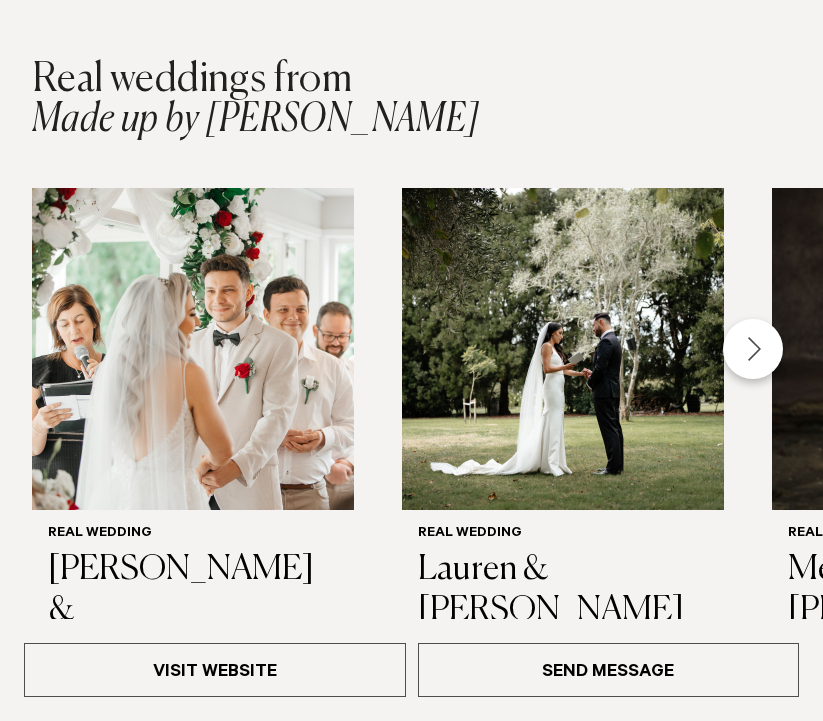 scroll, scrollTop: 1647, scrollLeft: 0, axis: vertical 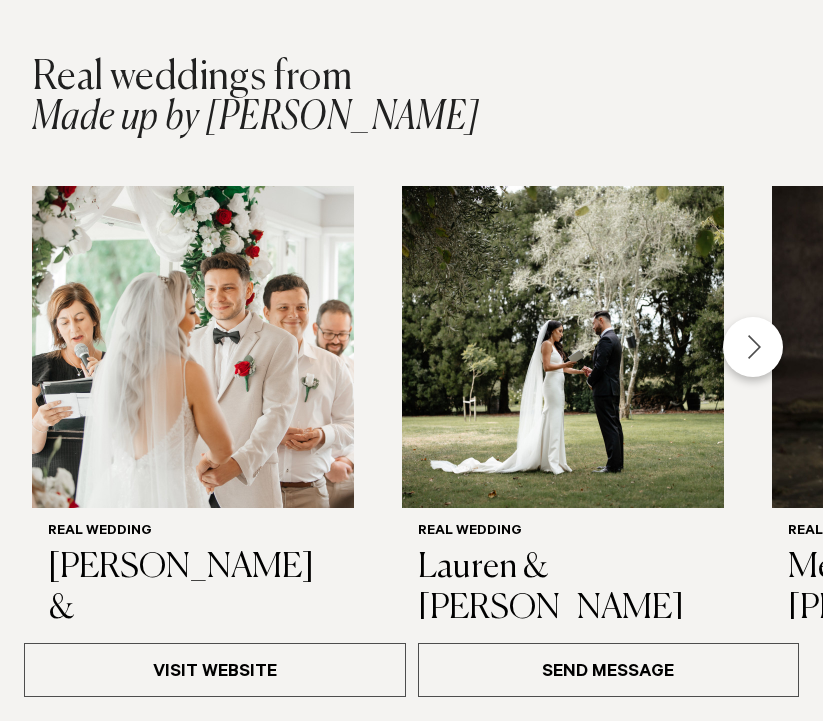 click at bounding box center [753, 347] 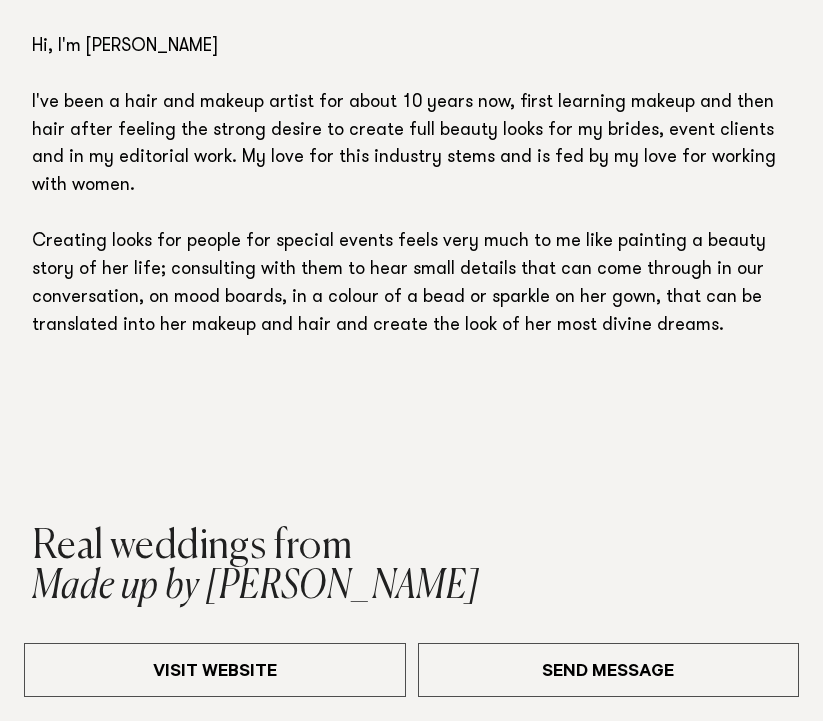 scroll, scrollTop: 1185, scrollLeft: 0, axis: vertical 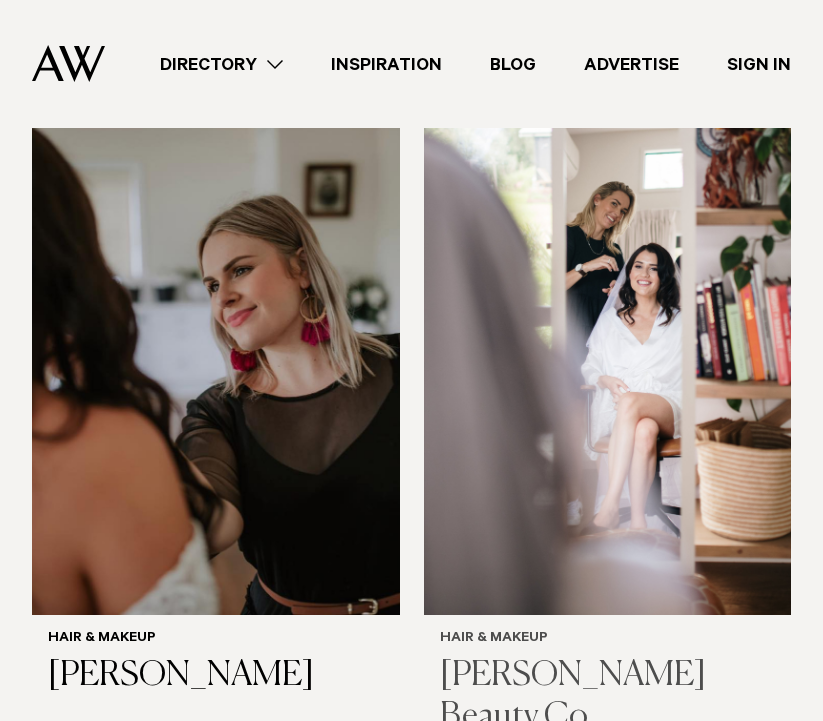 click at bounding box center (608, 368) 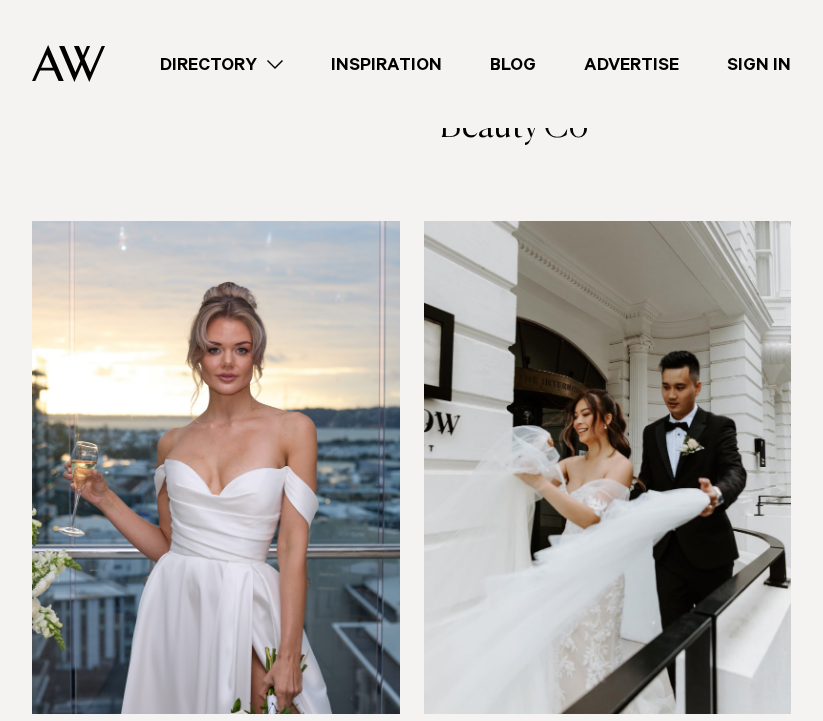 scroll, scrollTop: 3166, scrollLeft: 0, axis: vertical 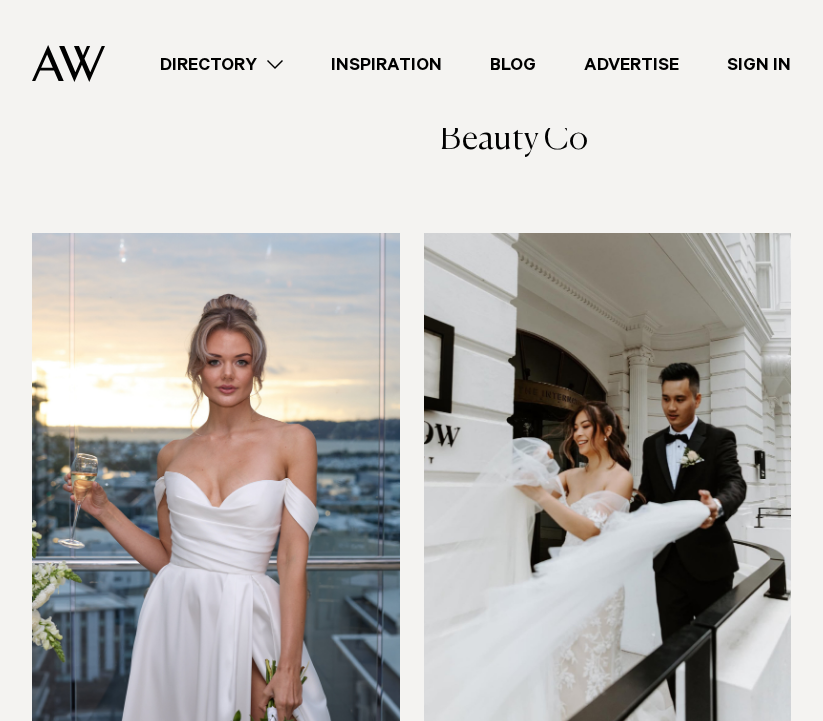 click at bounding box center (216, 479) 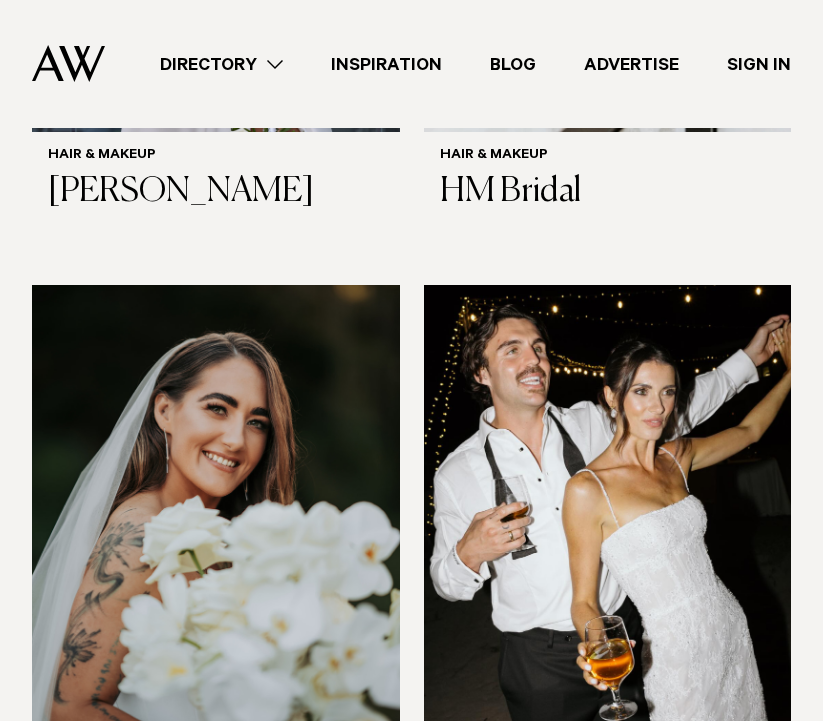 scroll, scrollTop: 3764, scrollLeft: 0, axis: vertical 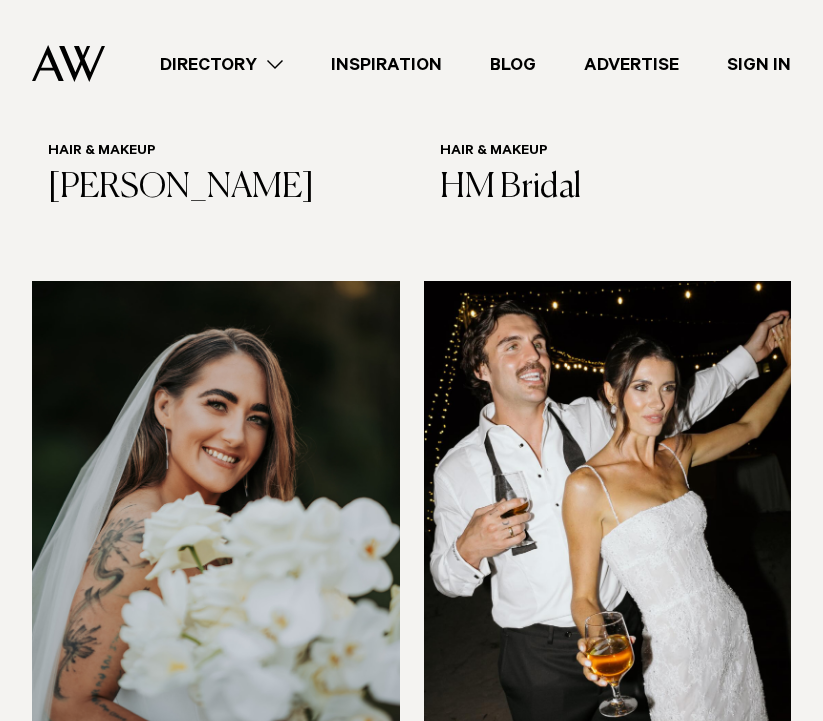 click at bounding box center [216, 527] 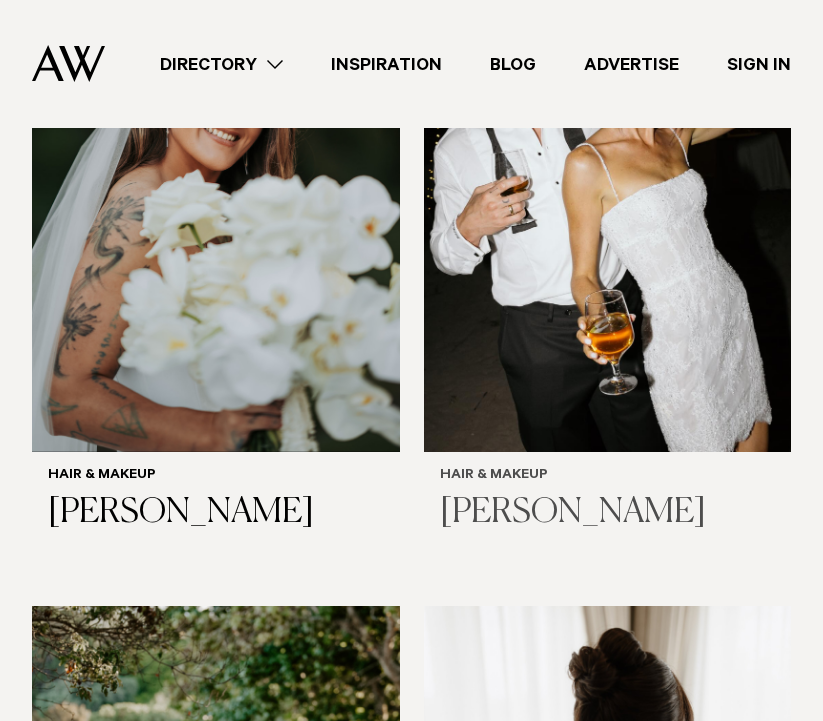 click at bounding box center (608, 205) 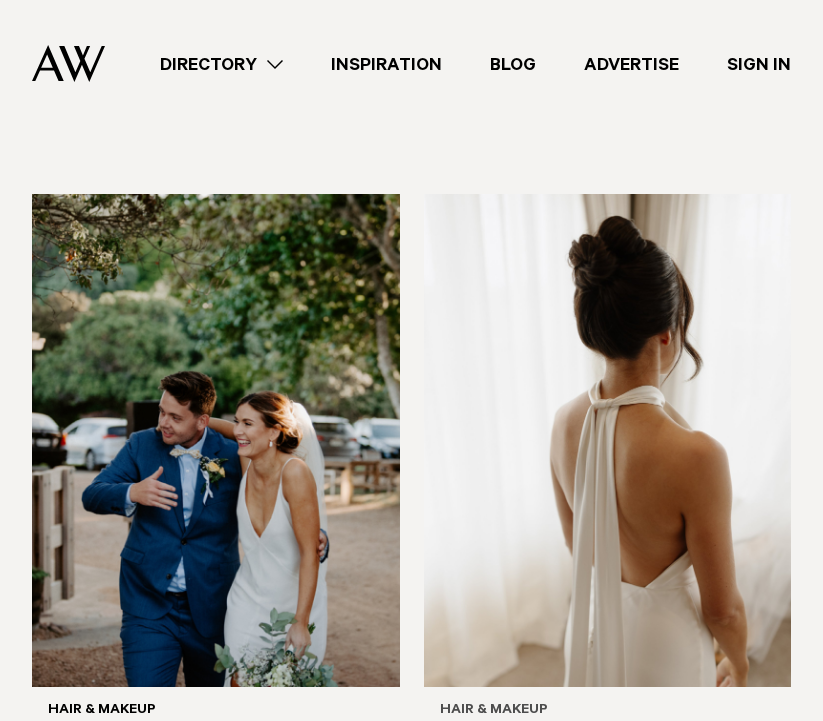 scroll, scrollTop: 4500, scrollLeft: 0, axis: vertical 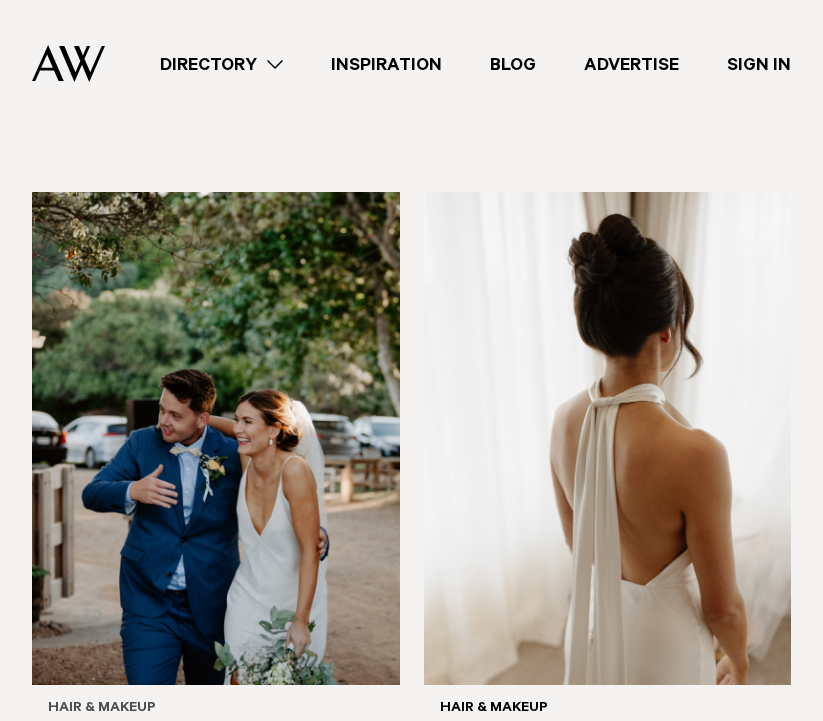 click at bounding box center (216, 438) 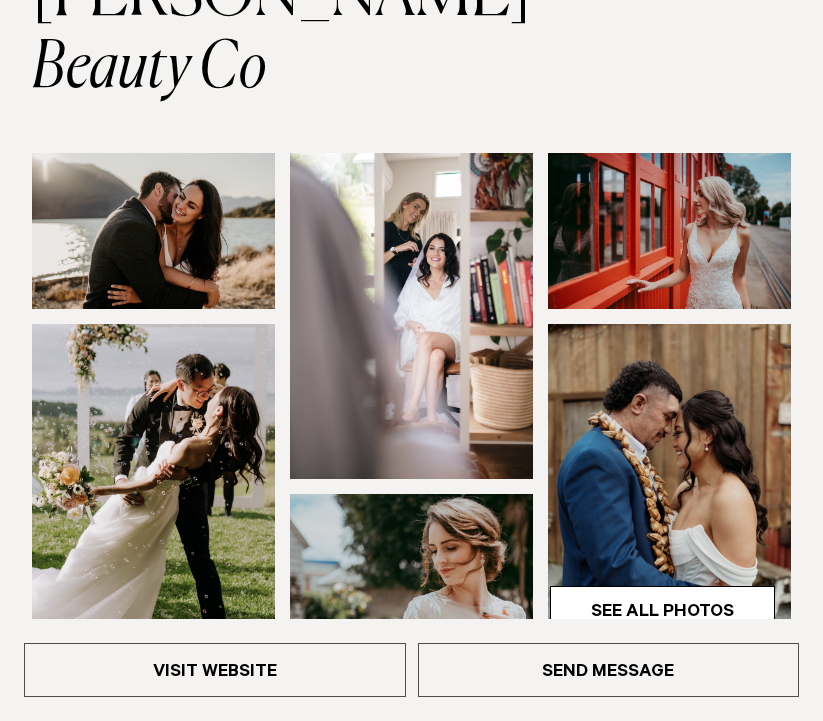 scroll, scrollTop: 281, scrollLeft: 0, axis: vertical 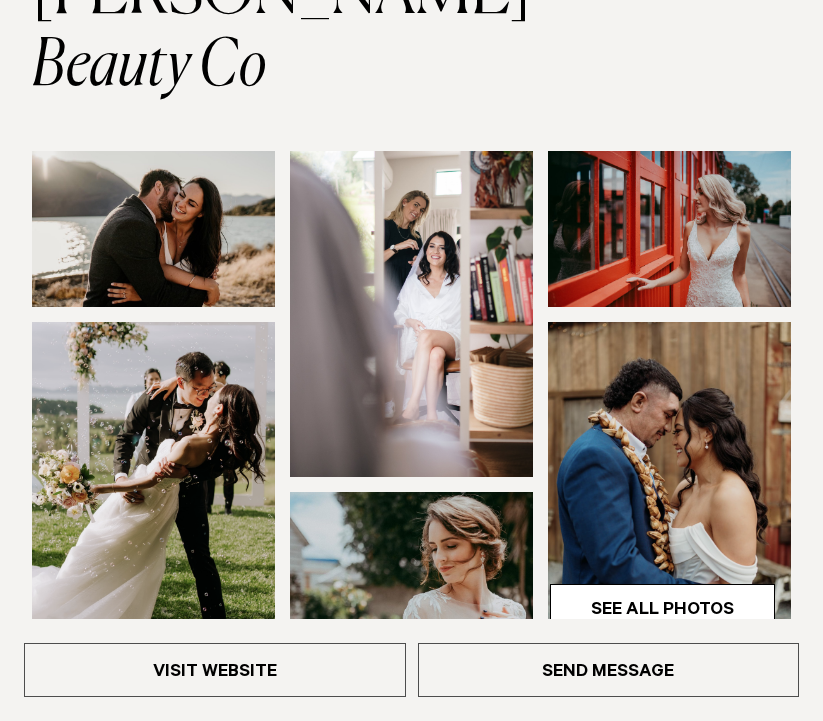 click at bounding box center [411, 570] 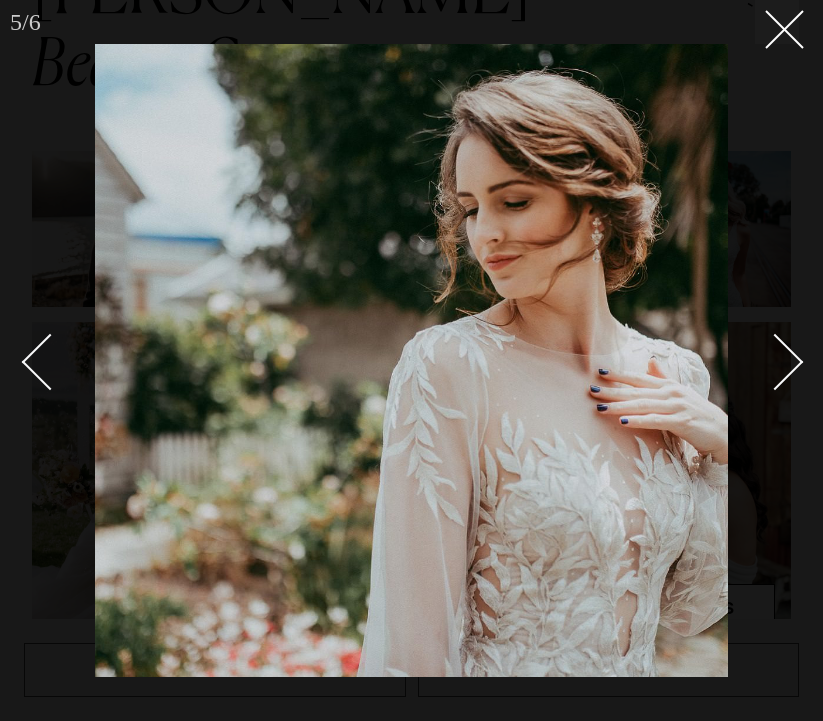 click at bounding box center [764, 361] 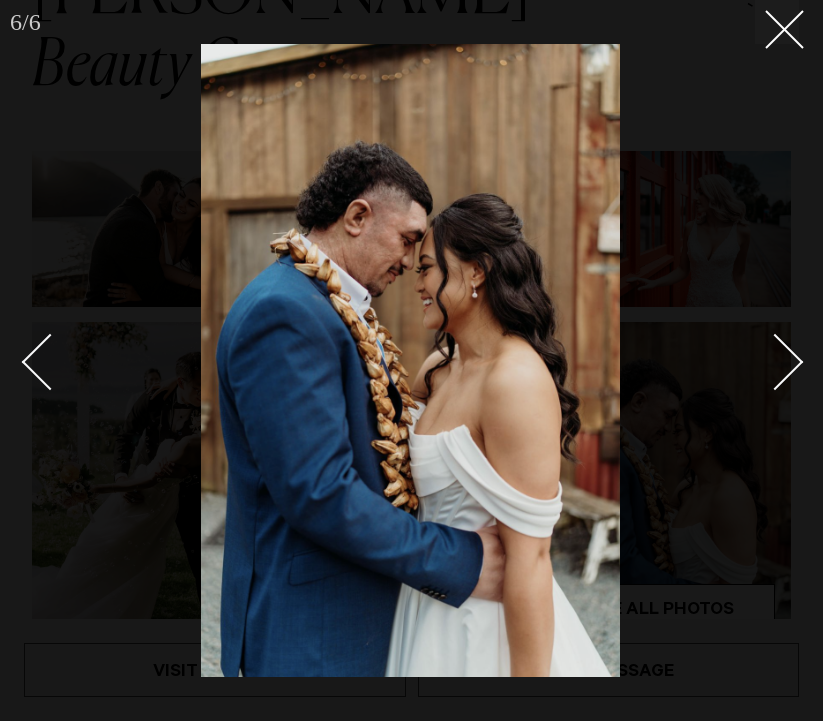 click at bounding box center [764, 361] 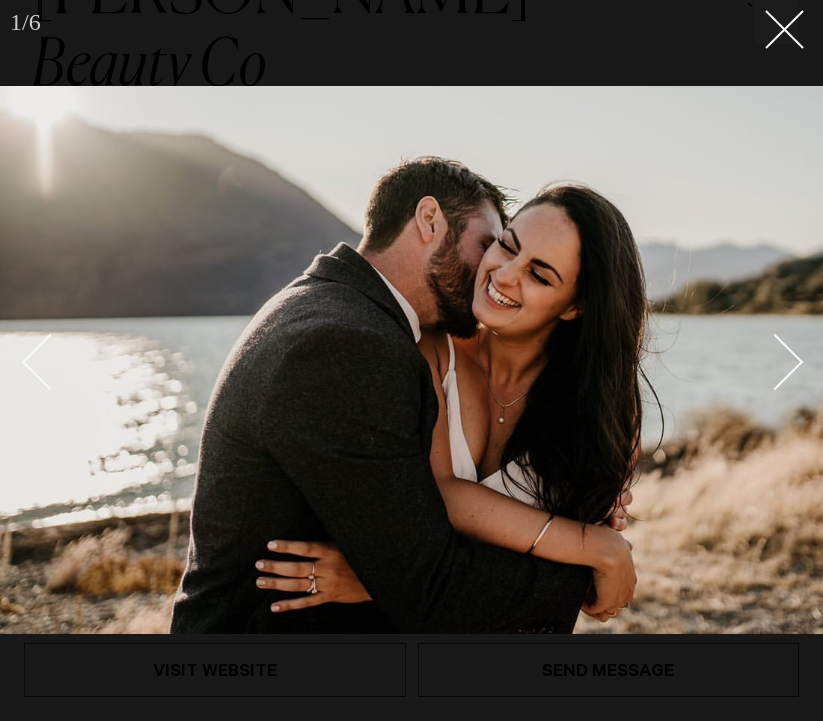 click at bounding box center (764, 361) 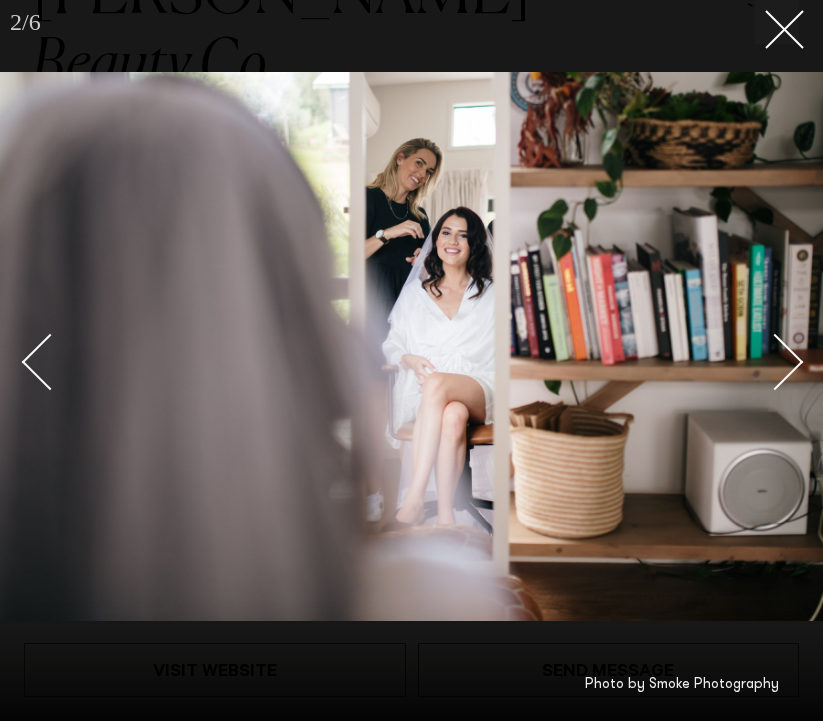 click at bounding box center [764, 361] 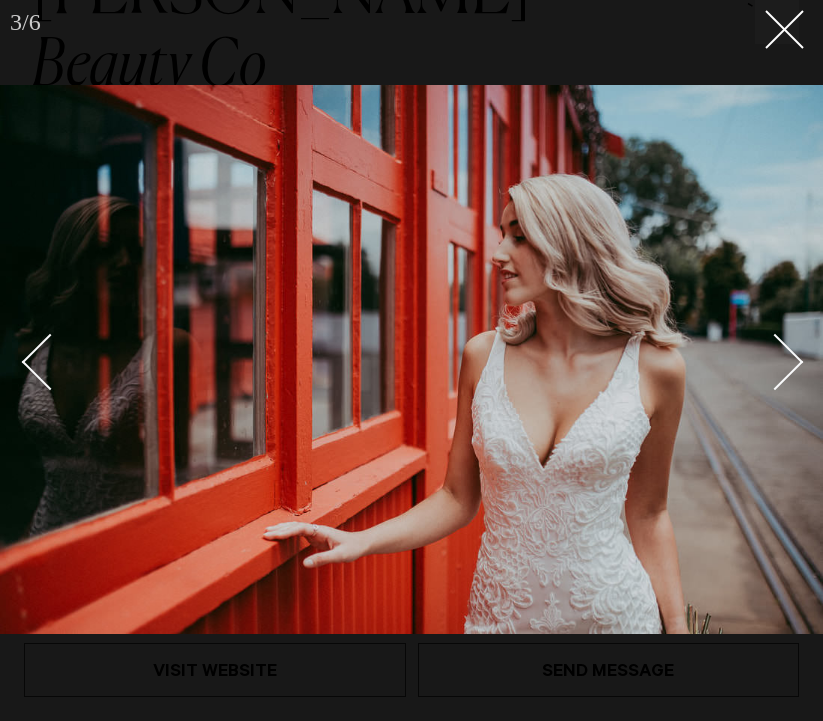 click at bounding box center [764, 361] 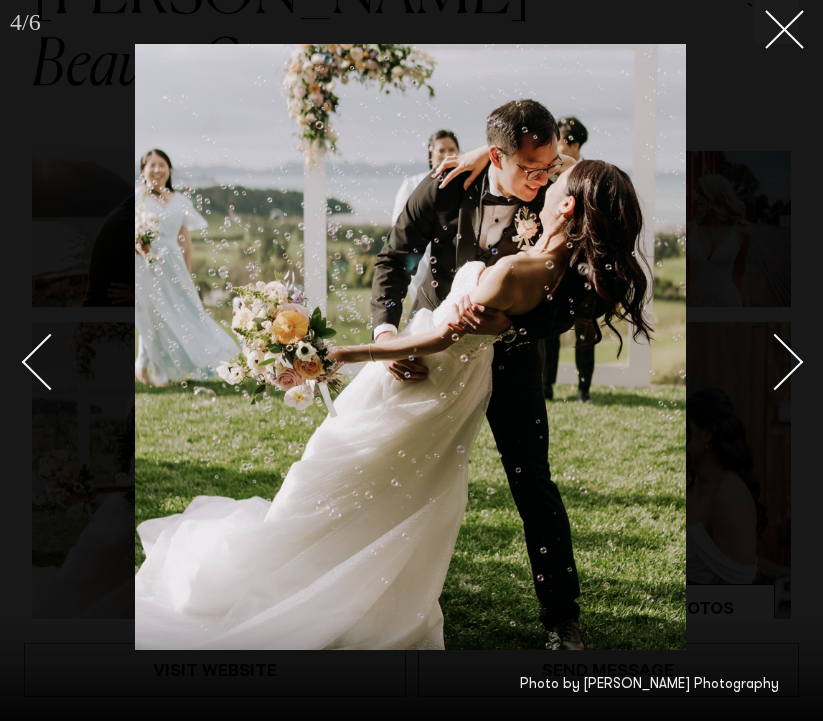 click at bounding box center (764, 361) 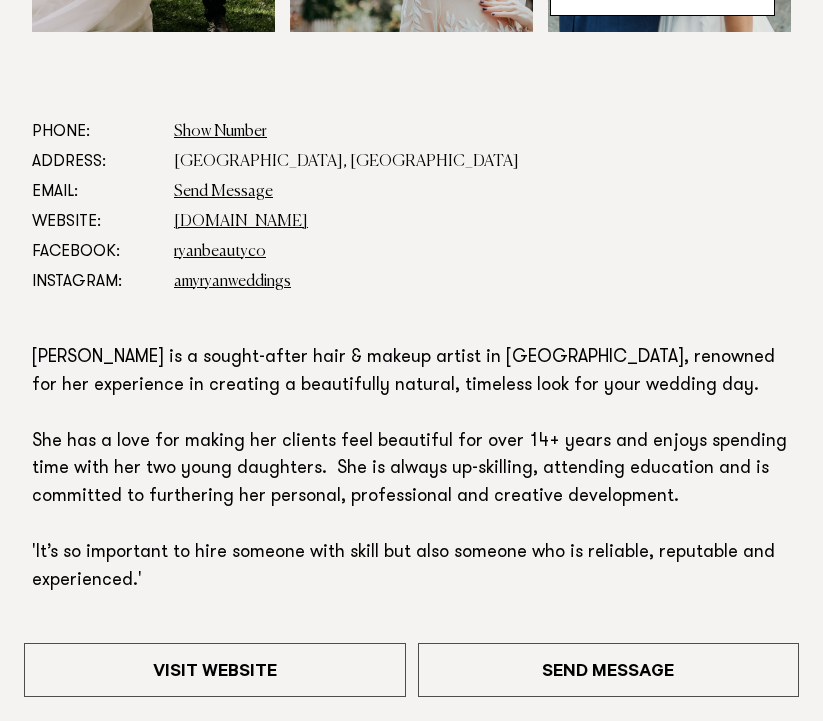 scroll, scrollTop: 903, scrollLeft: 0, axis: vertical 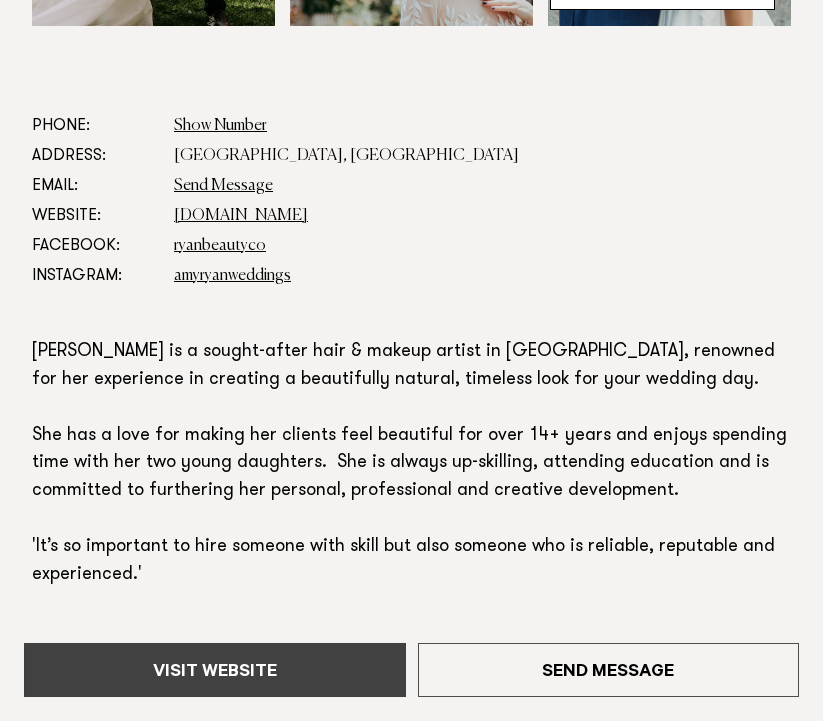 click on "Visit Website" at bounding box center (215, 670) 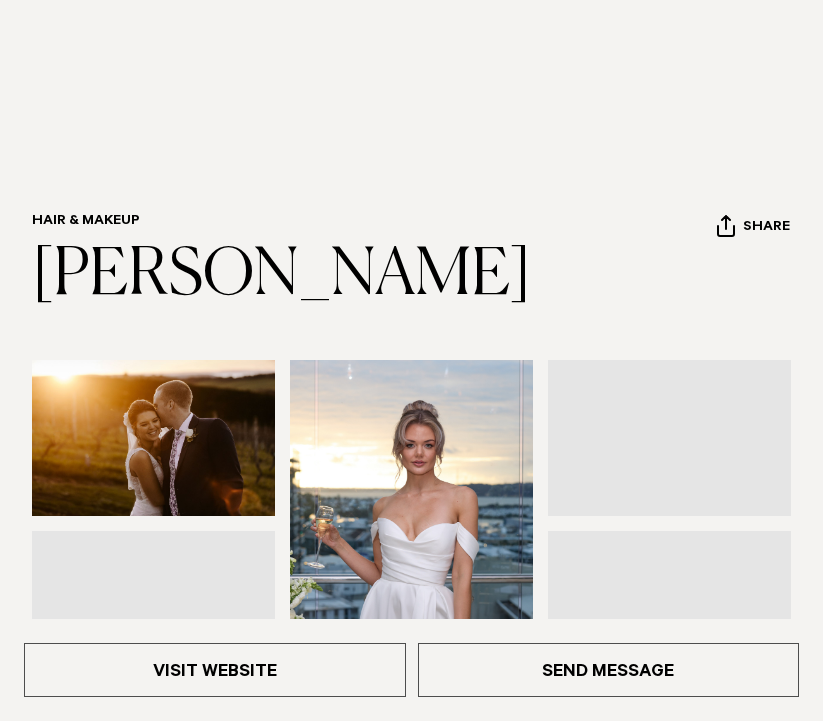 scroll, scrollTop: 127, scrollLeft: 0, axis: vertical 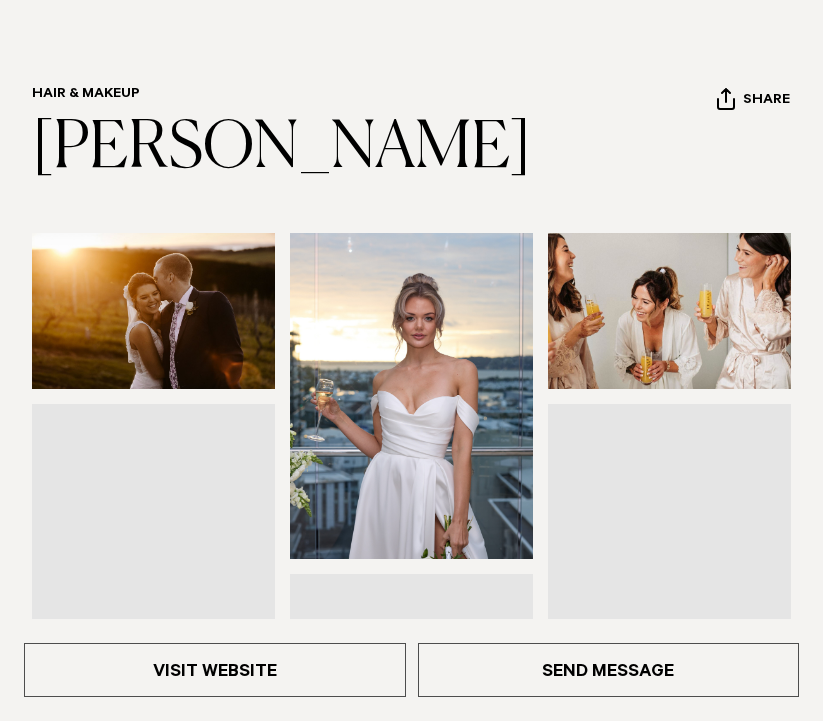click at bounding box center (153, 311) 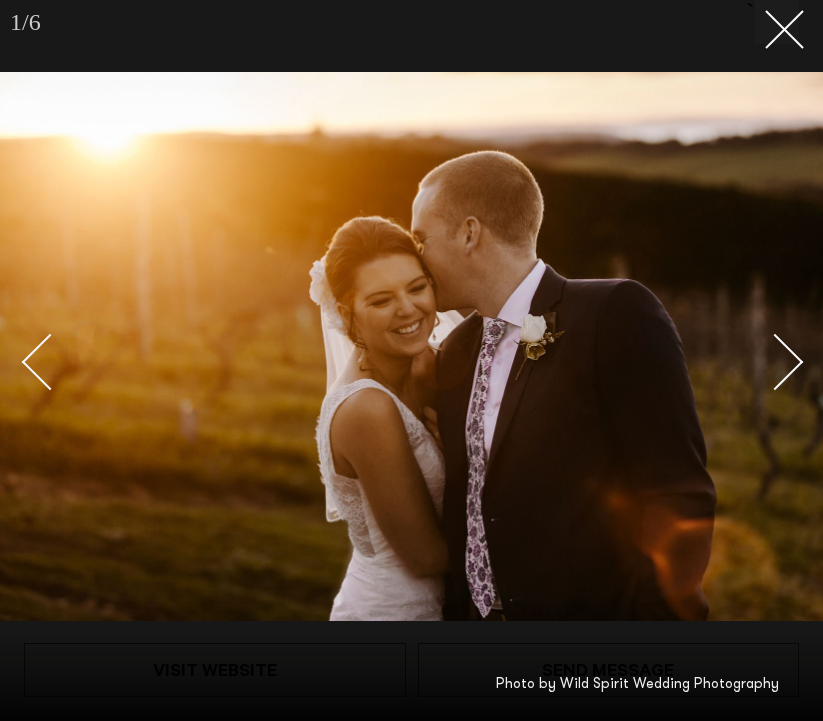 click at bounding box center [775, 361] 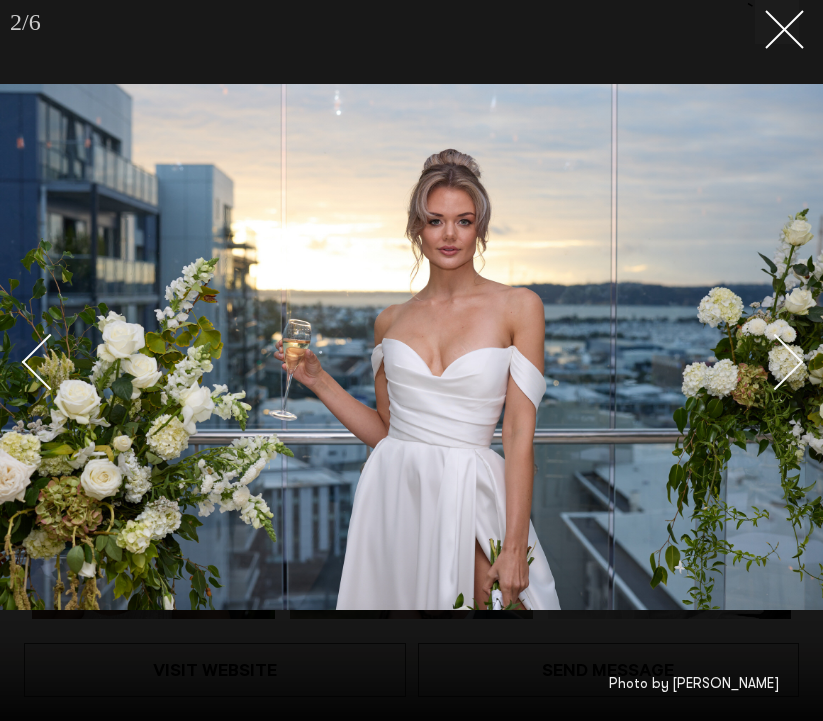 click at bounding box center [775, 361] 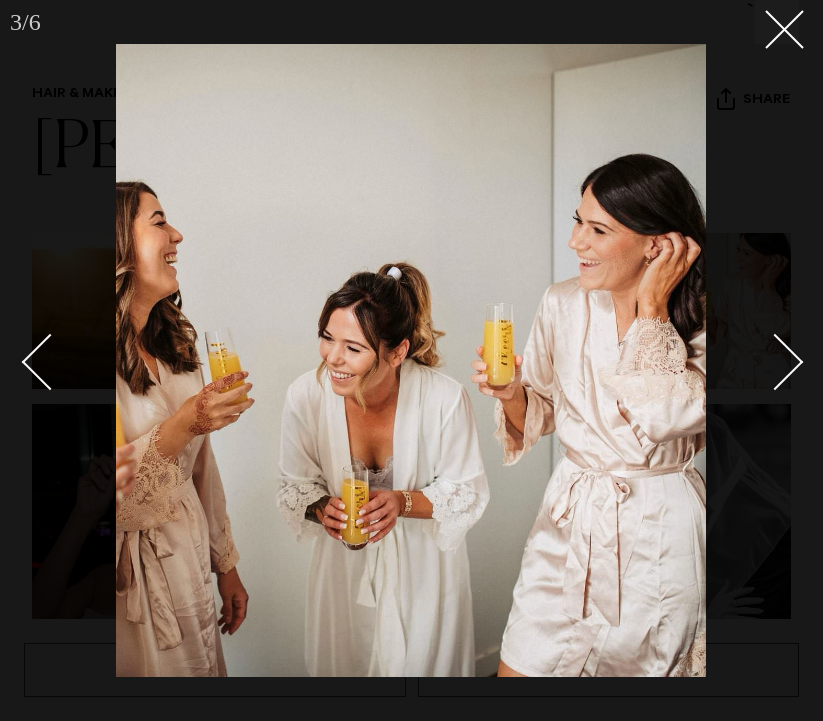 click at bounding box center (775, 361) 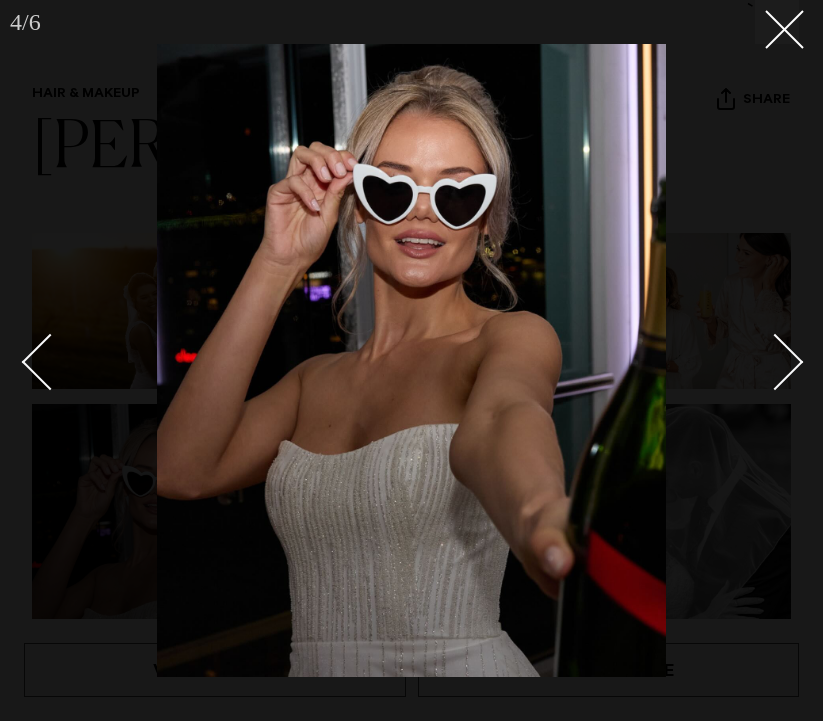 click at bounding box center [775, 361] 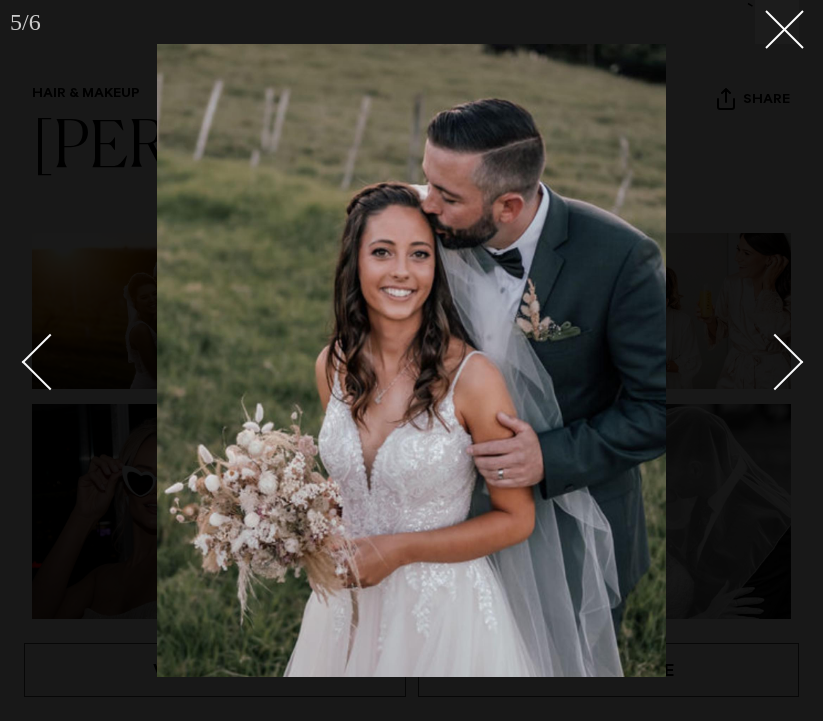 click at bounding box center [775, 361] 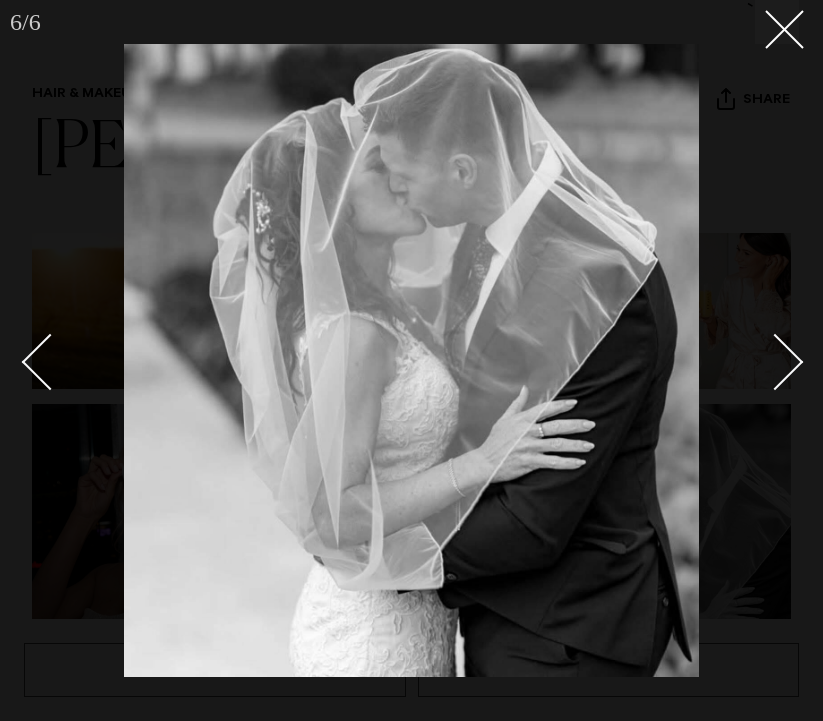 click at bounding box center [775, 361] 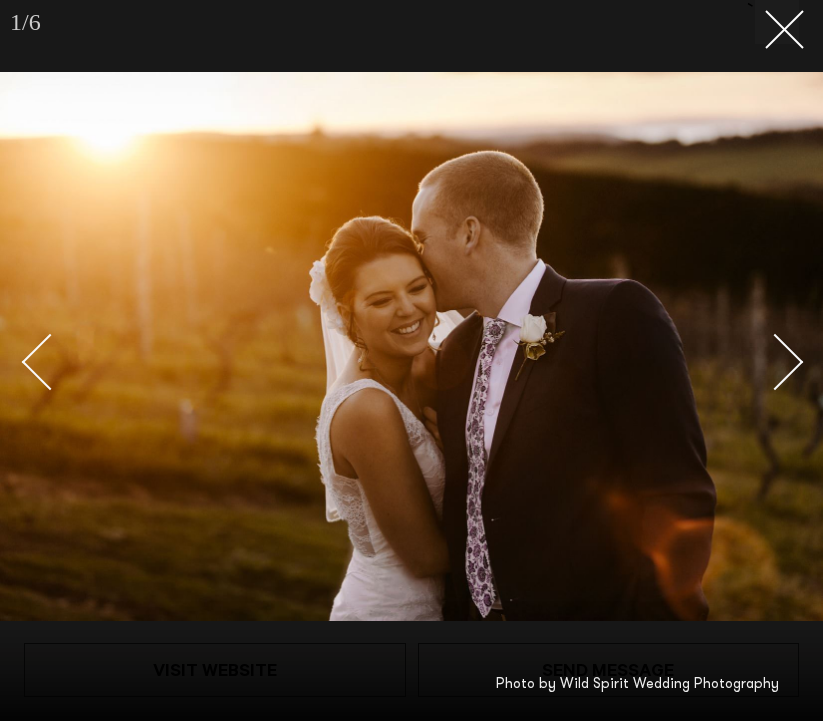 click at bounding box center (775, 361) 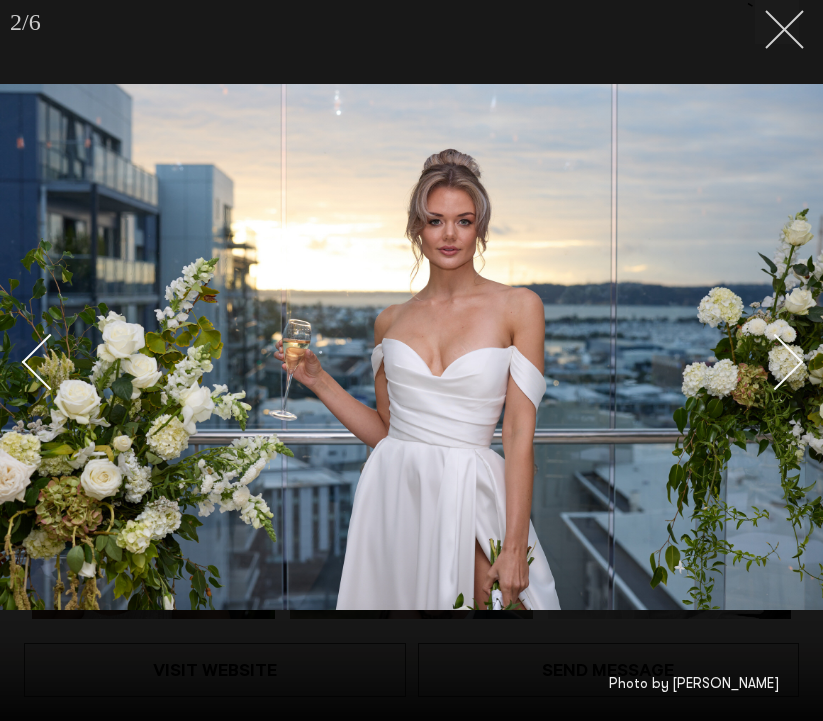 click at bounding box center (777, 22) 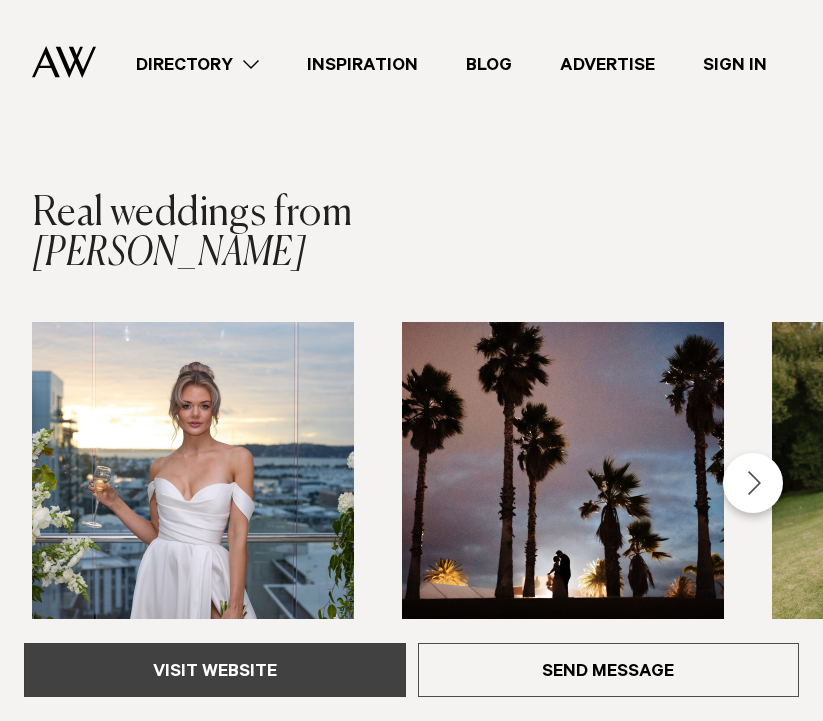 scroll, scrollTop: 1270, scrollLeft: 0, axis: vertical 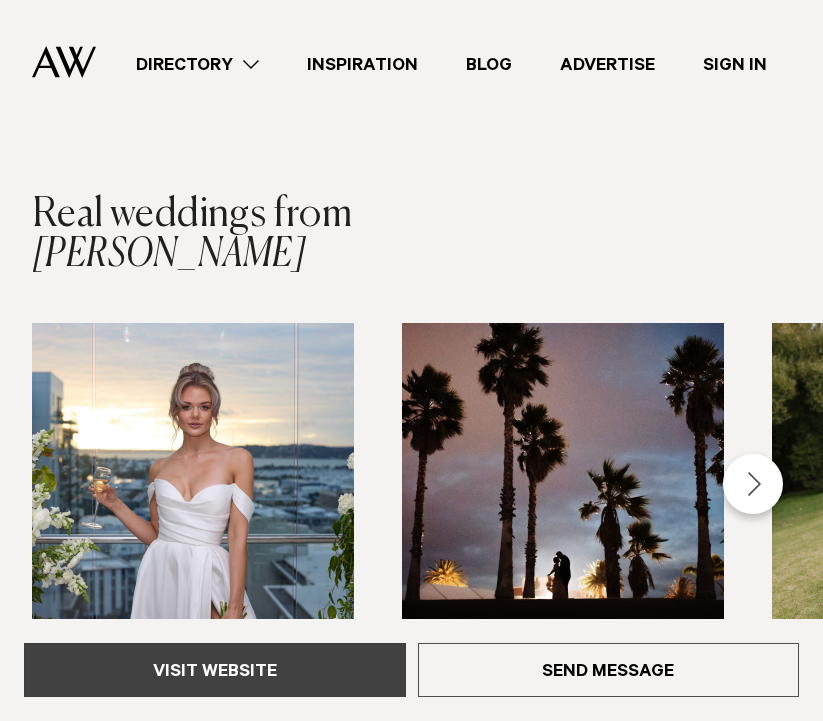click on "Visit Website" at bounding box center (215, 670) 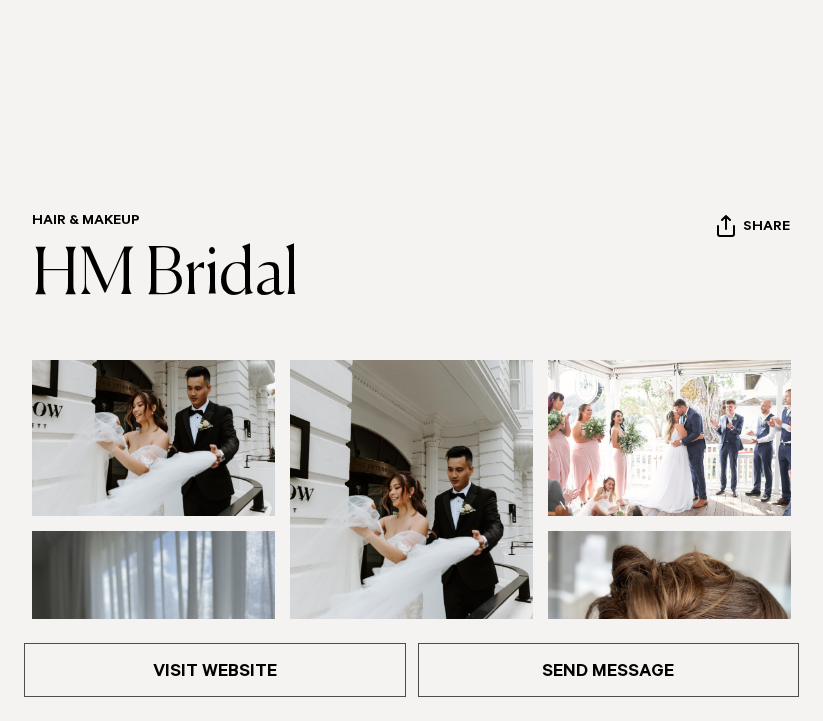 scroll, scrollTop: 417, scrollLeft: 0, axis: vertical 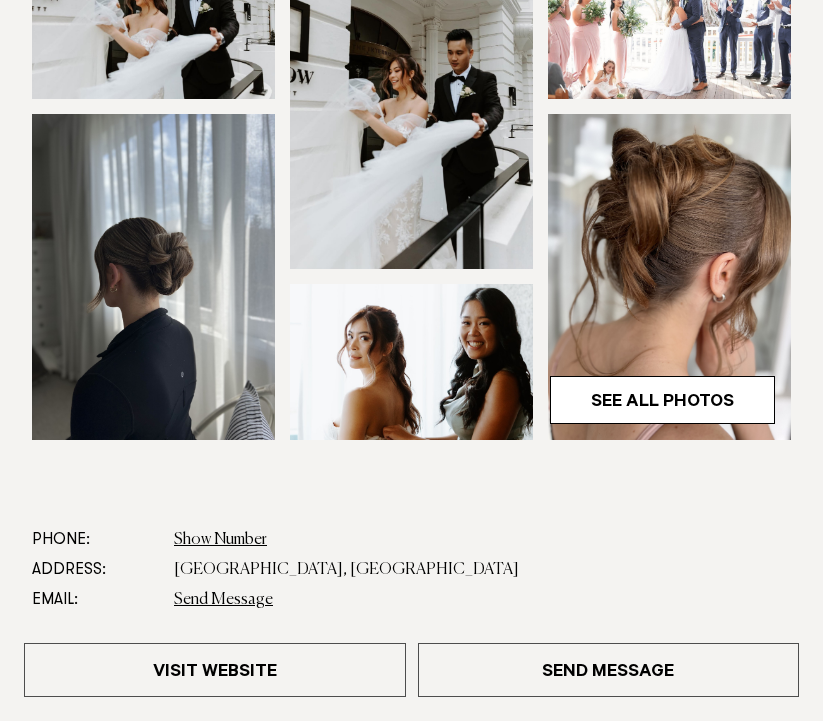 click at bounding box center [153, 277] 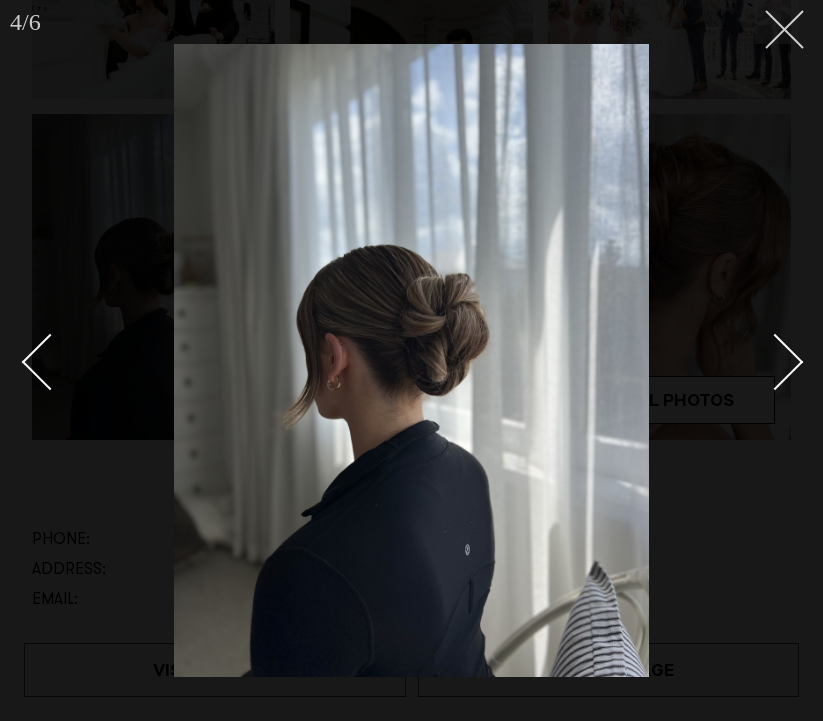 click 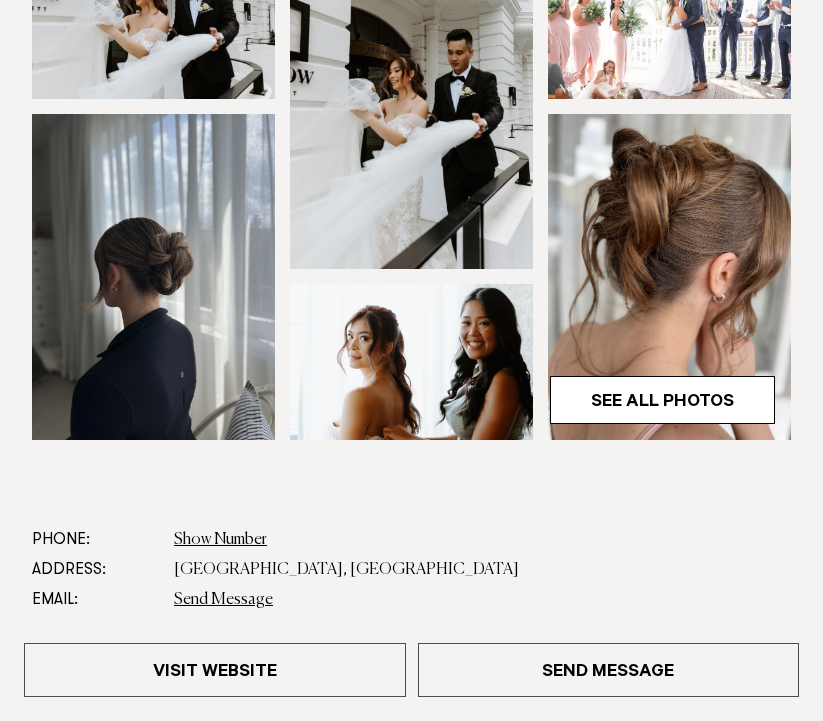 click at bounding box center [801, 22] 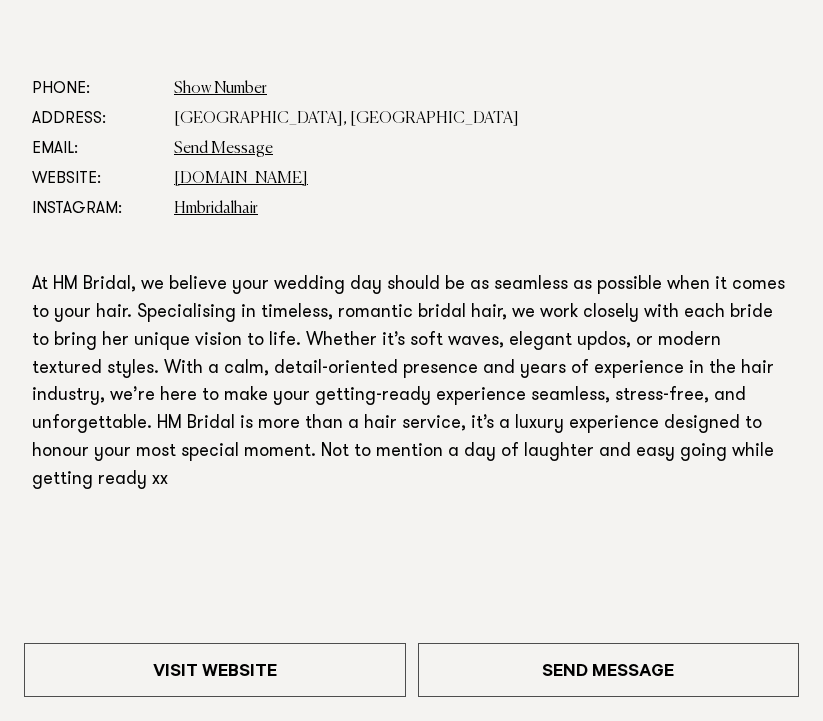 scroll, scrollTop: 871, scrollLeft: 0, axis: vertical 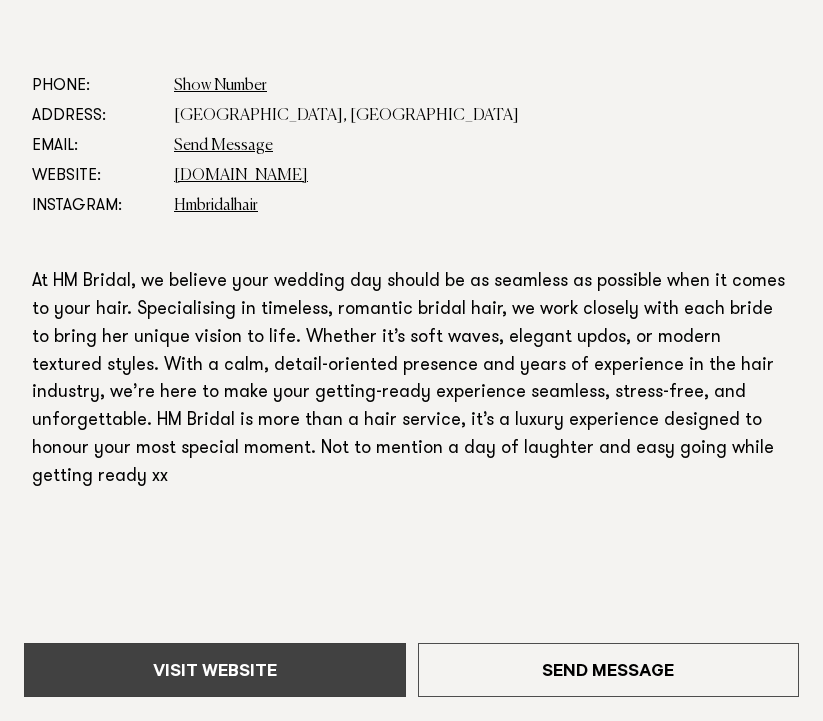 click on "Visit Website" at bounding box center (215, 670) 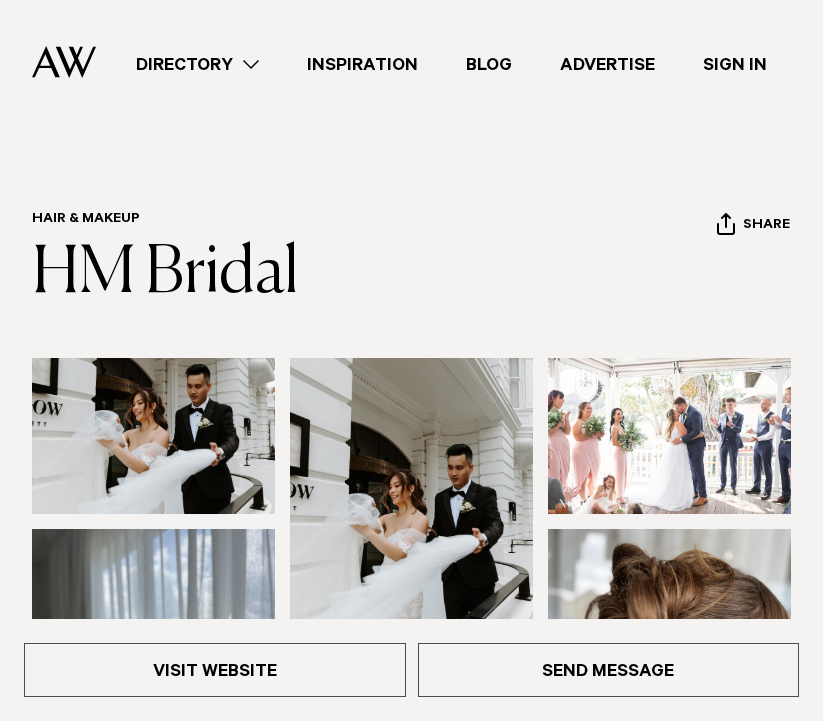 scroll, scrollTop: 5, scrollLeft: 0, axis: vertical 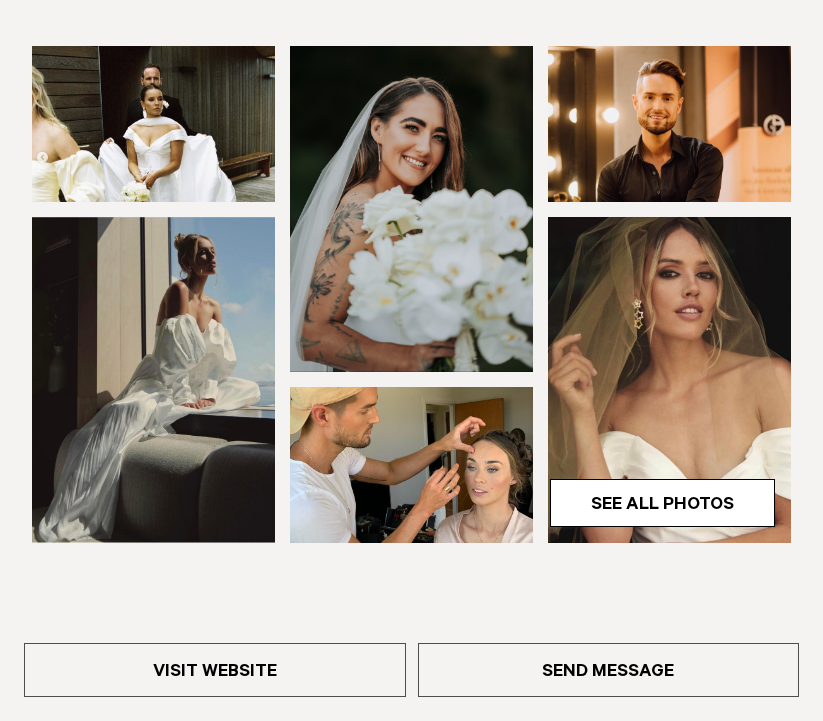 click at bounding box center [153, 124] 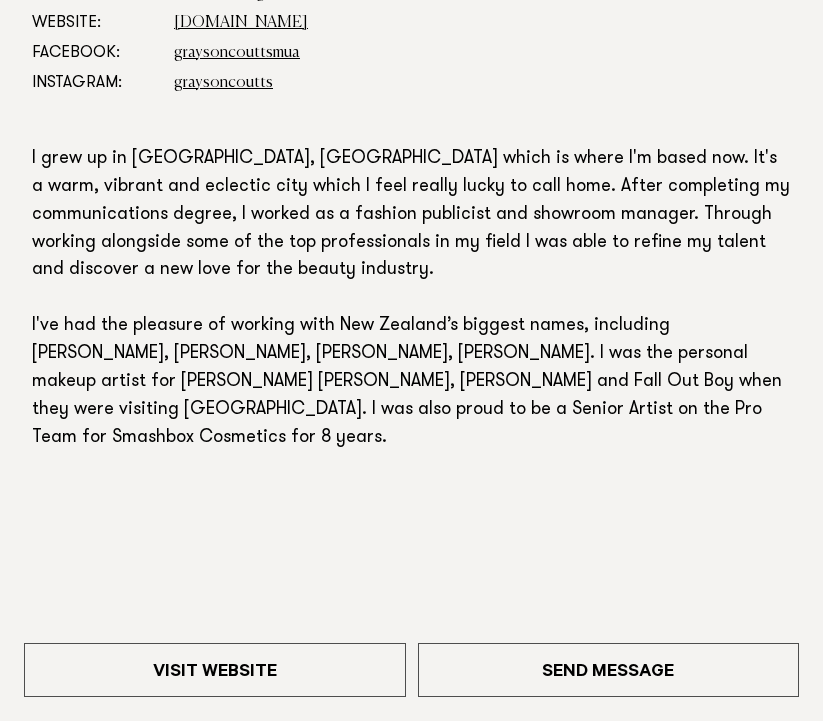 scroll, scrollTop: 988, scrollLeft: 0, axis: vertical 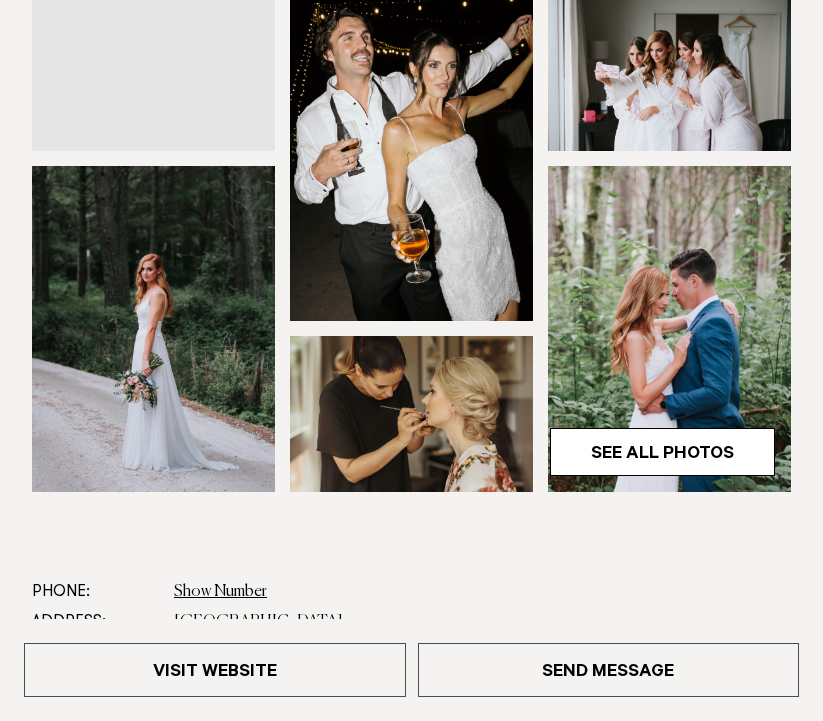 click at bounding box center (153, 73) 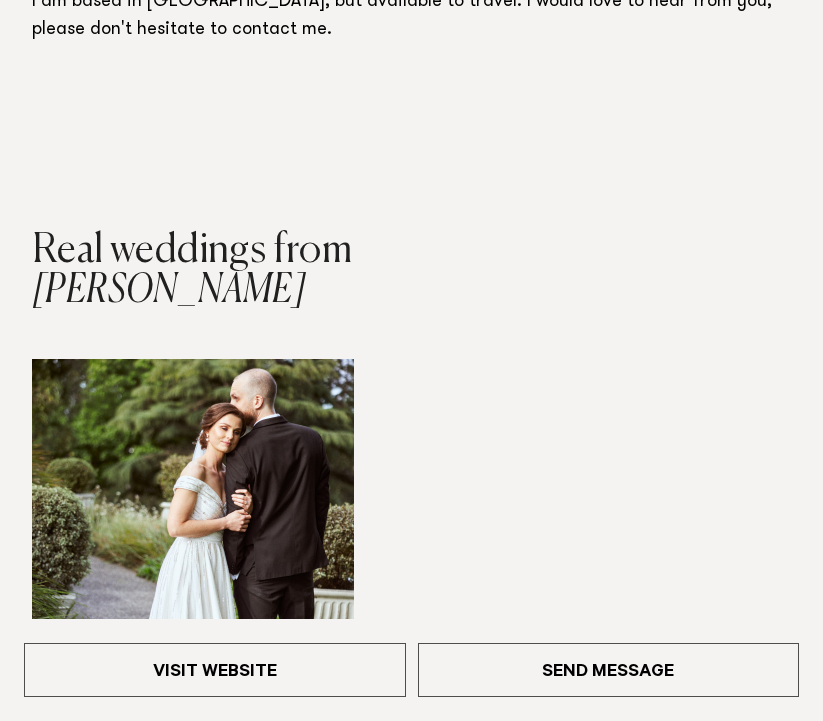 scroll, scrollTop: 1662, scrollLeft: 0, axis: vertical 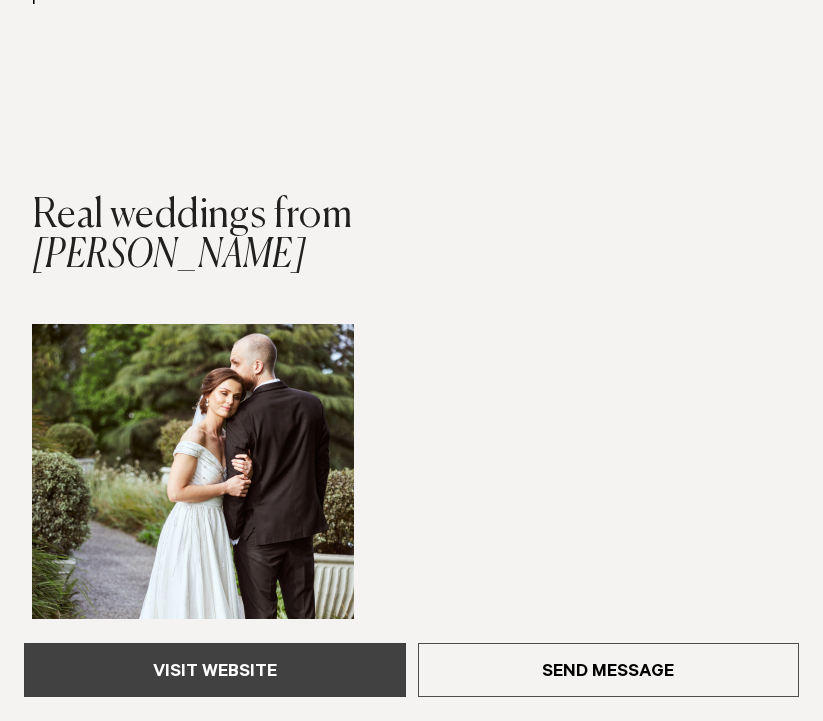 click on "Visit Website" at bounding box center (215, 670) 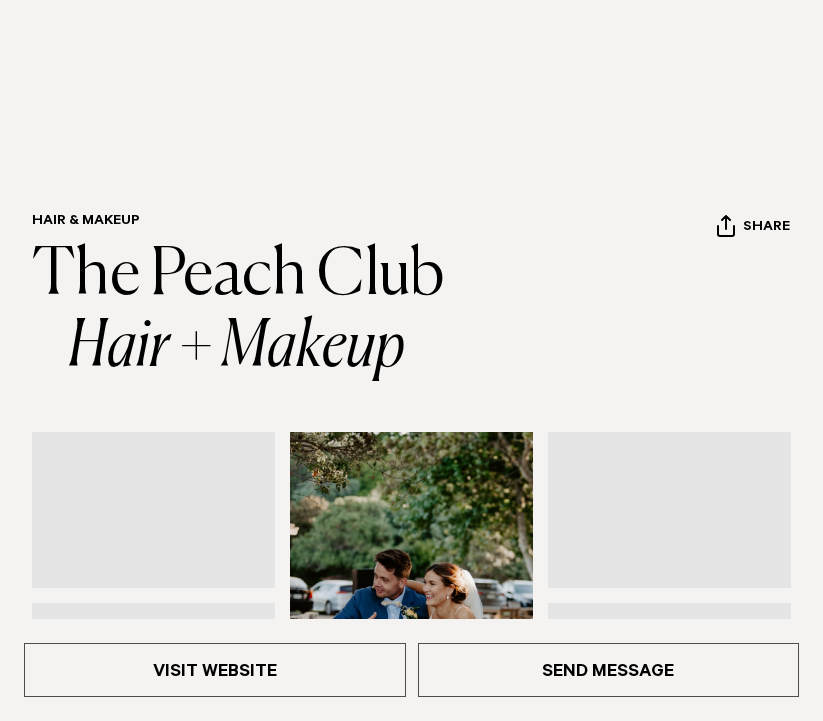 scroll, scrollTop: 377, scrollLeft: 0, axis: vertical 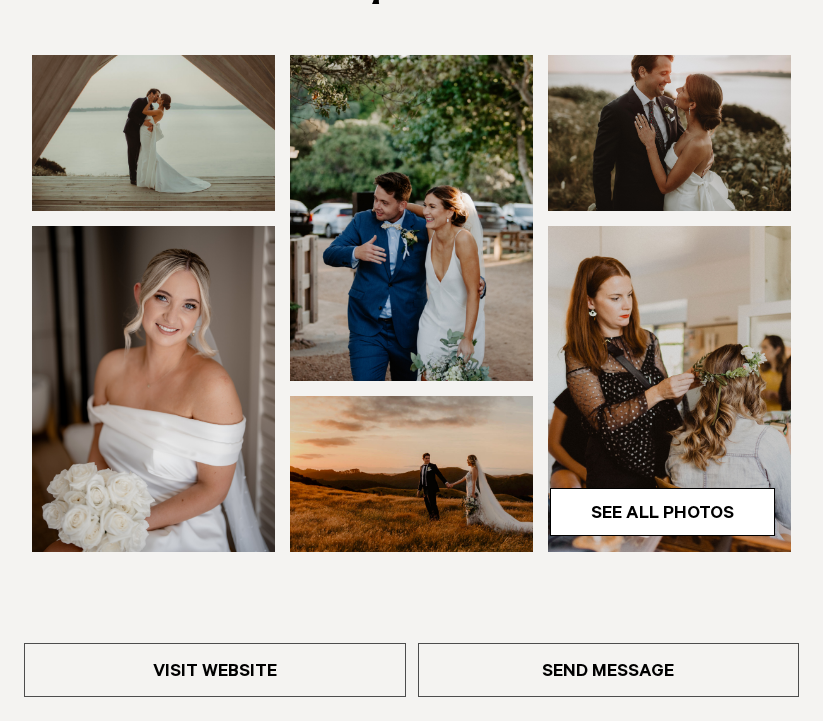 click at bounding box center [153, 133] 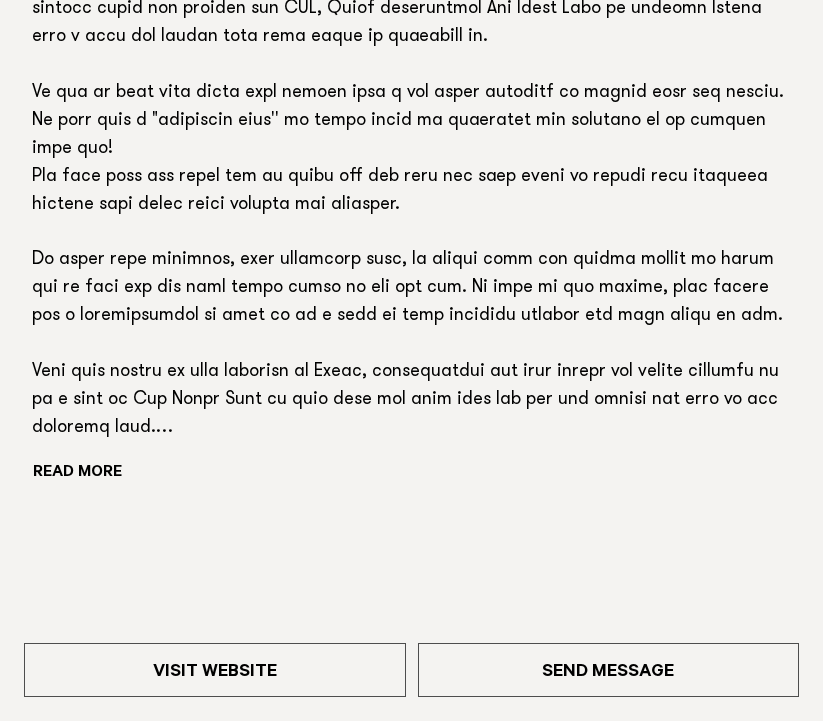 scroll, scrollTop: 1358, scrollLeft: 0, axis: vertical 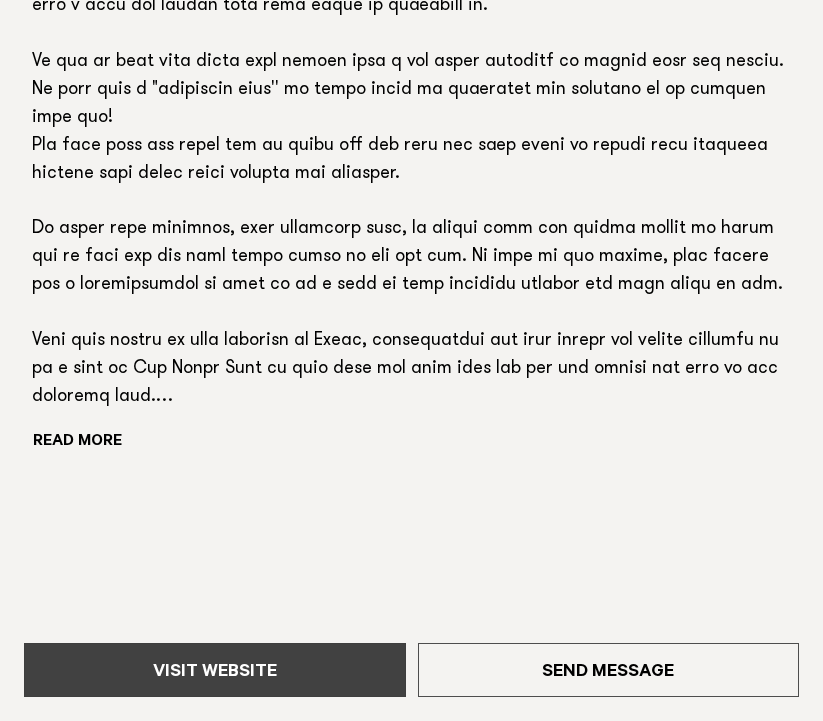 click on "Visit Website" at bounding box center (215, 670) 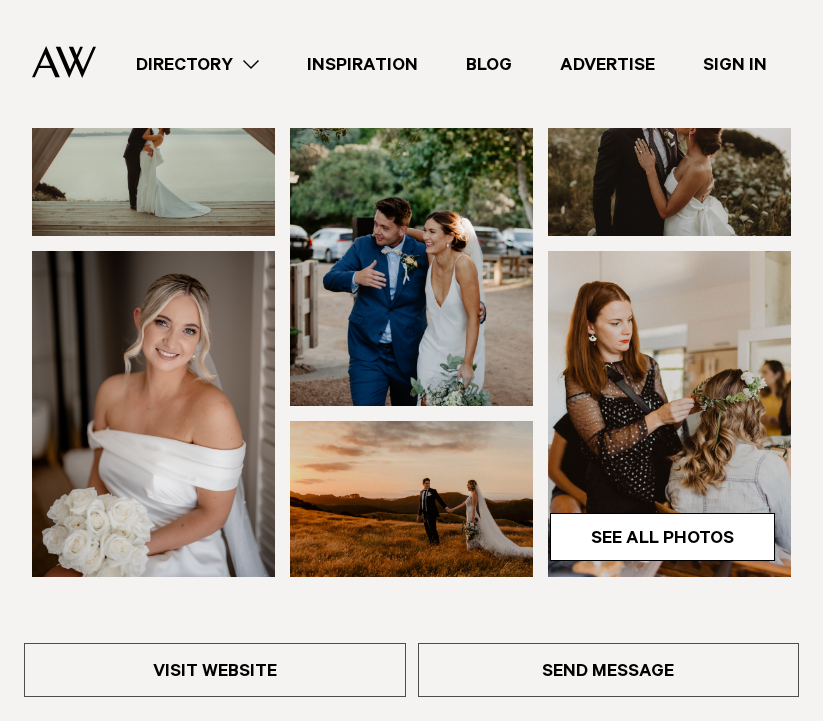scroll, scrollTop: 0, scrollLeft: 0, axis: both 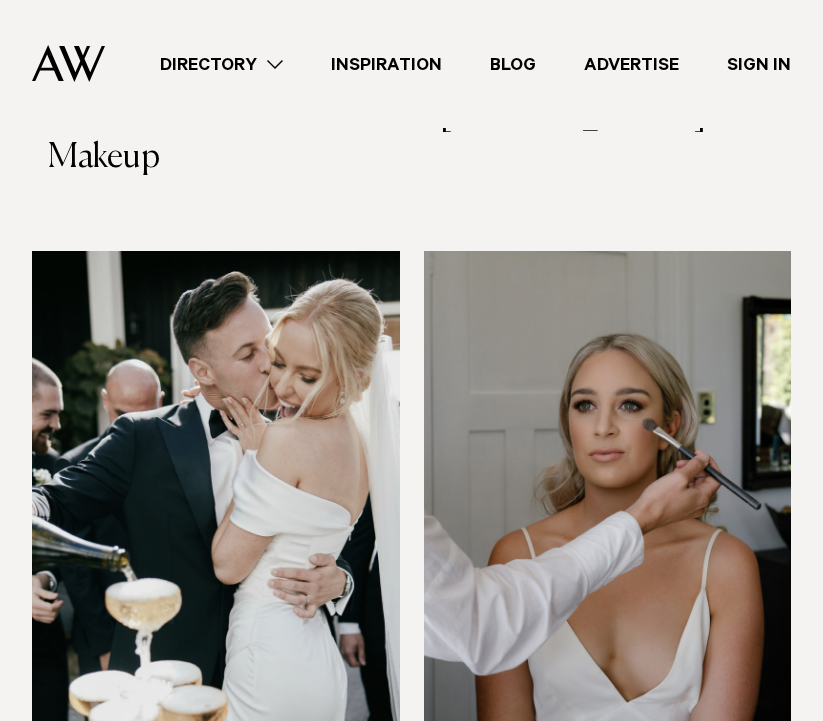 click at bounding box center [216, 497] 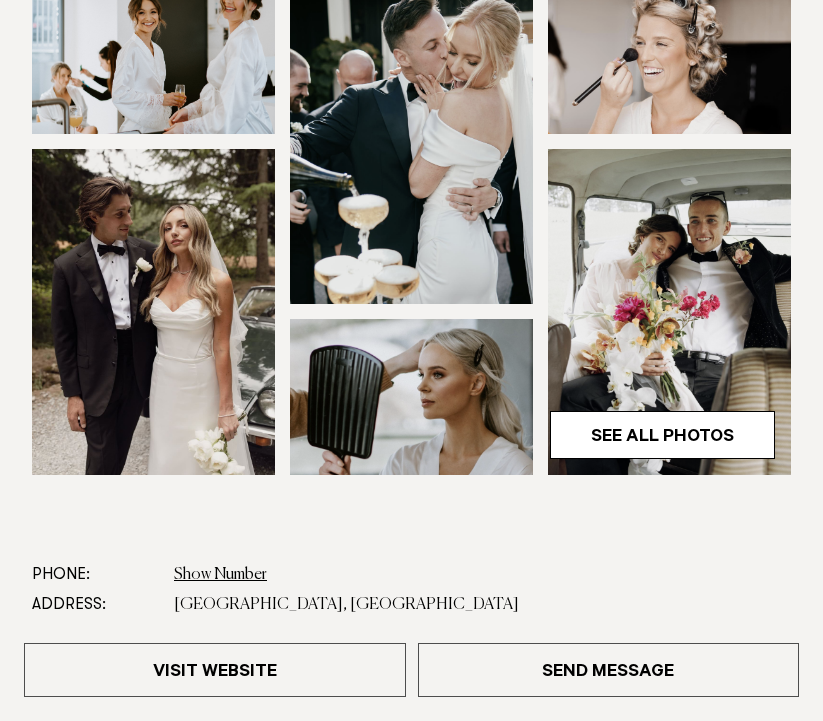 scroll, scrollTop: 456, scrollLeft: 0, axis: vertical 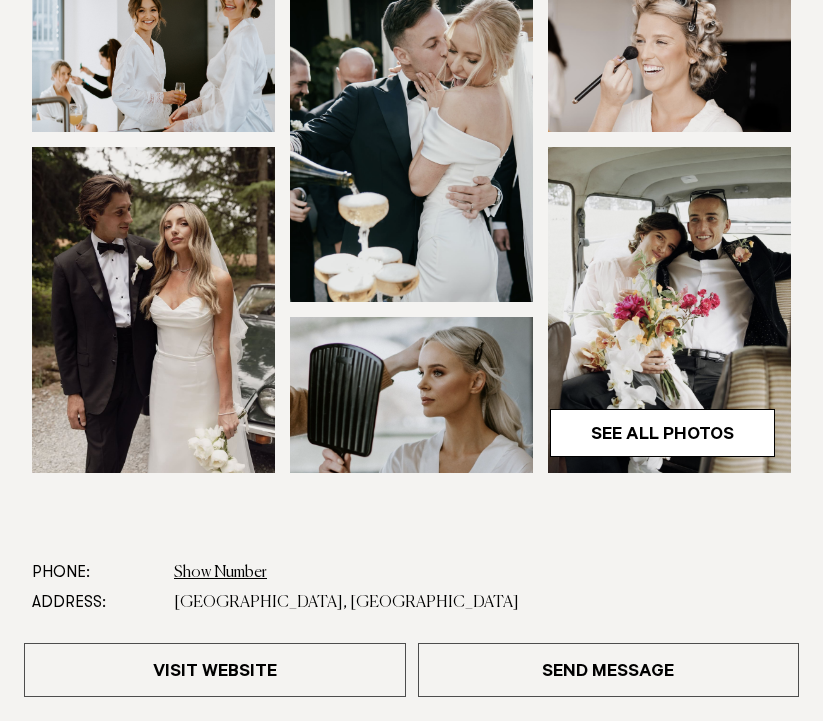 click at bounding box center [411, 395] 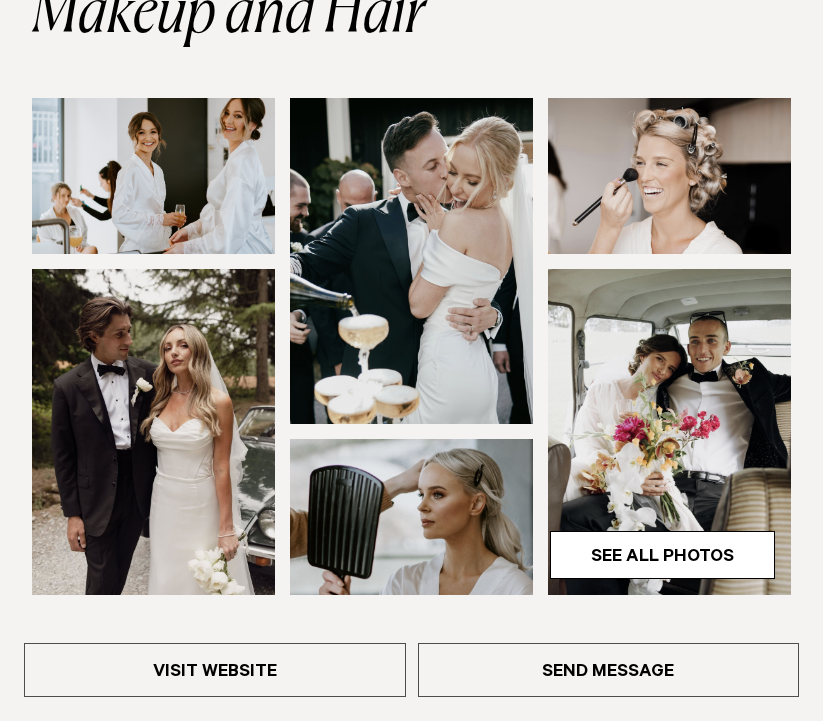 scroll, scrollTop: 1079, scrollLeft: 0, axis: vertical 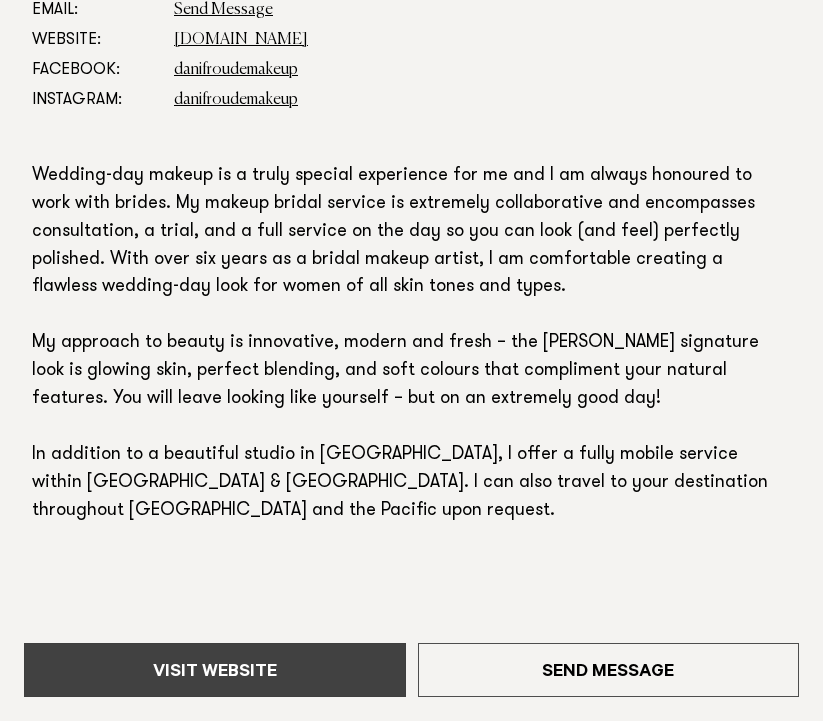 click on "Visit Website" at bounding box center (215, 670) 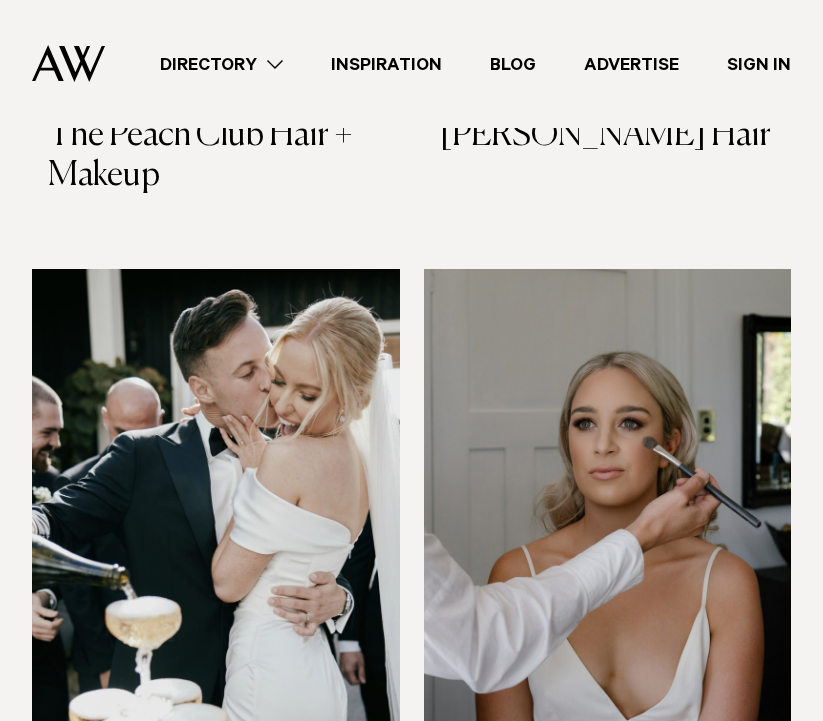 scroll, scrollTop: 5109, scrollLeft: 0, axis: vertical 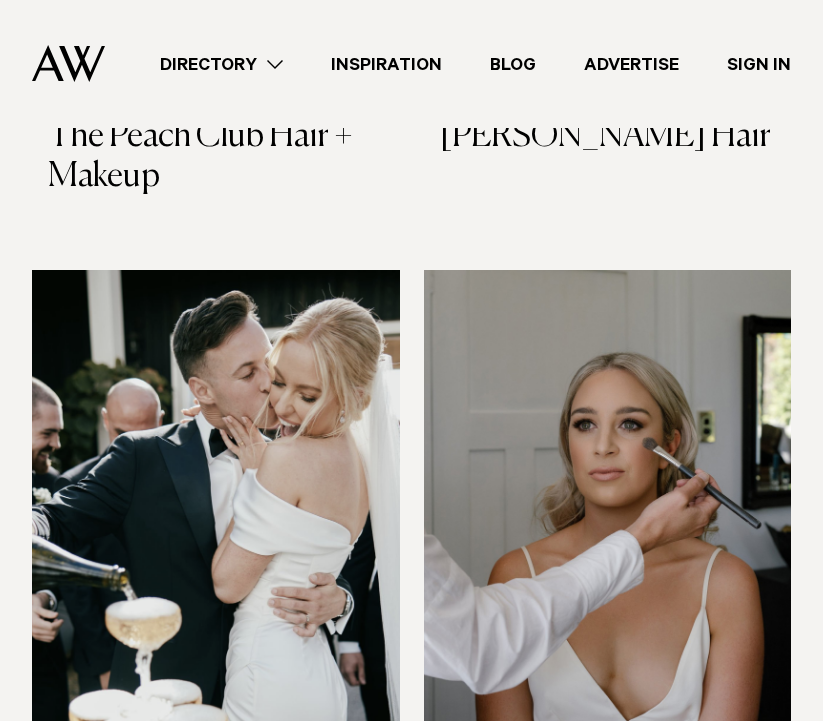 click at bounding box center (608, 516) 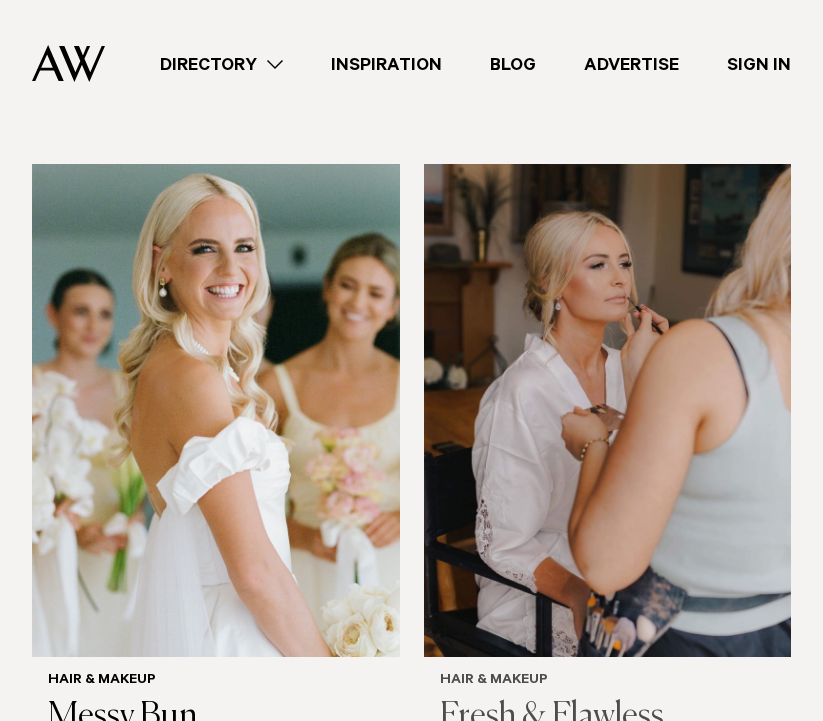 scroll, scrollTop: 5902, scrollLeft: 0, axis: vertical 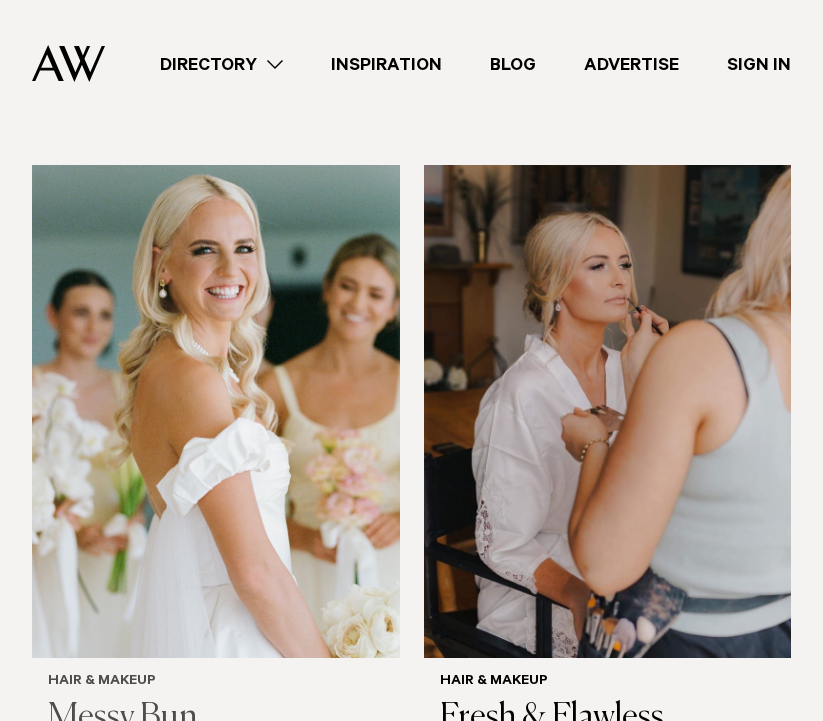 click at bounding box center [216, 411] 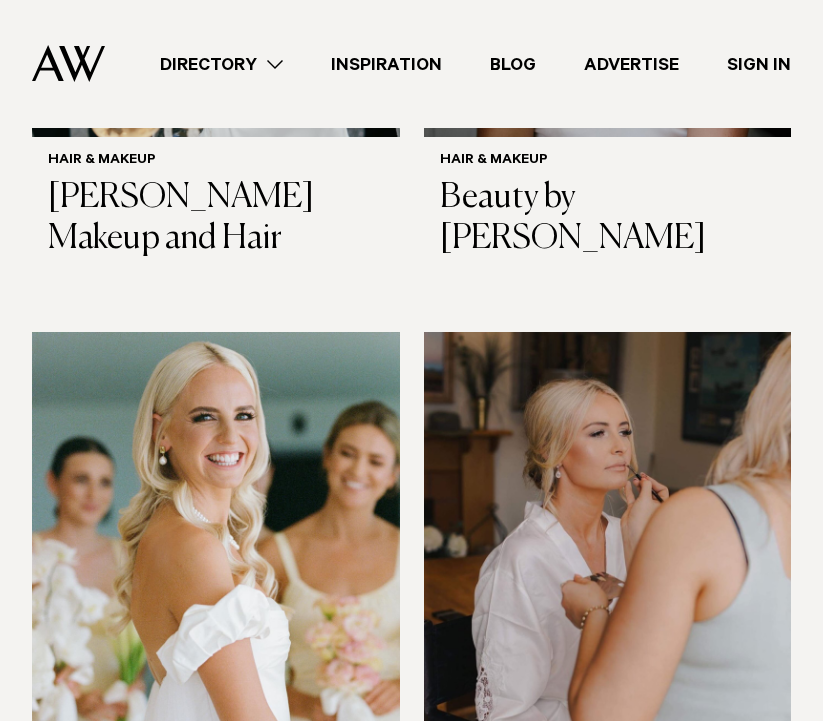 scroll, scrollTop: 5734, scrollLeft: 0, axis: vertical 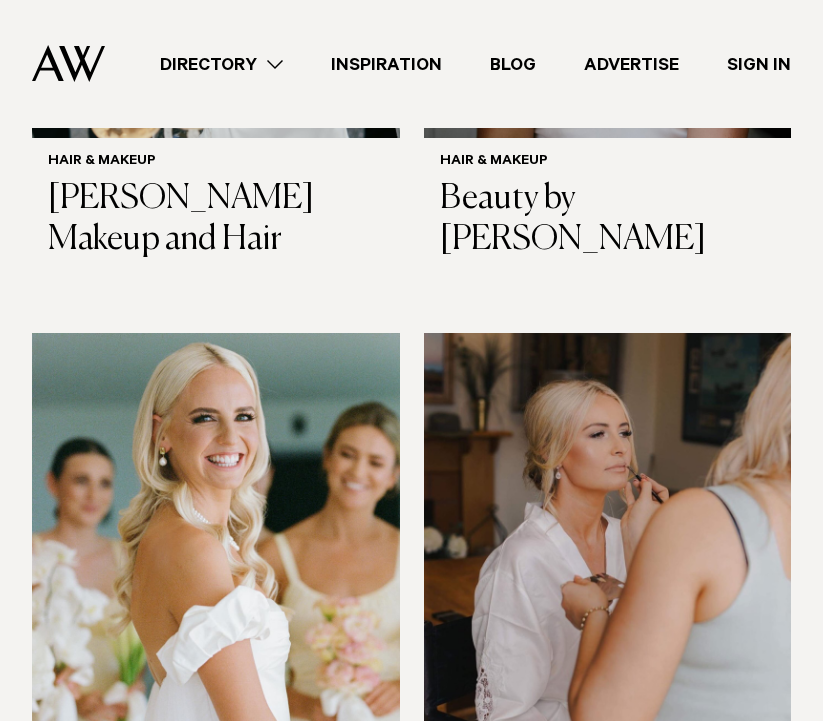 click at bounding box center (608, 579) 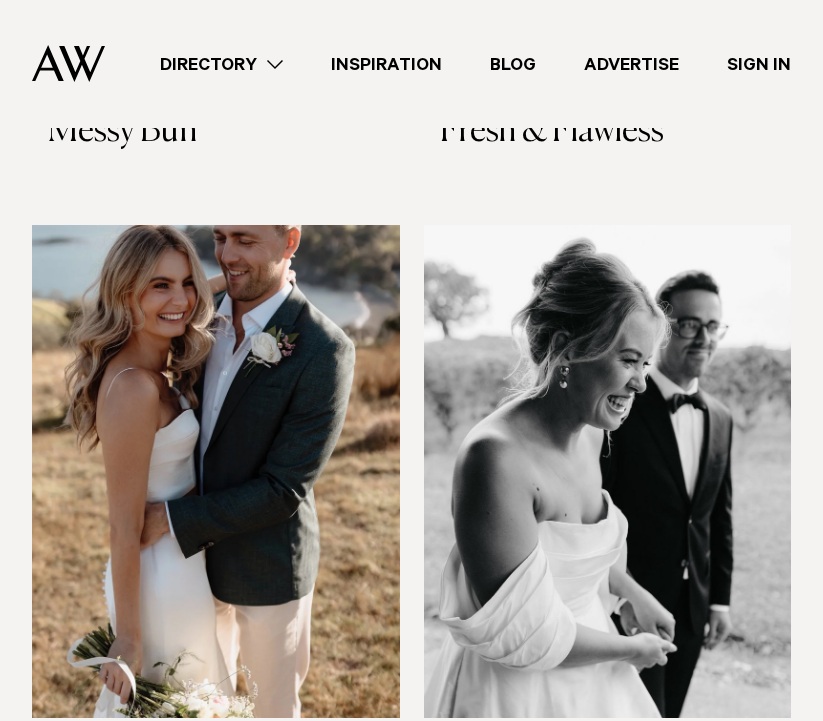 scroll, scrollTop: 6348, scrollLeft: 0, axis: vertical 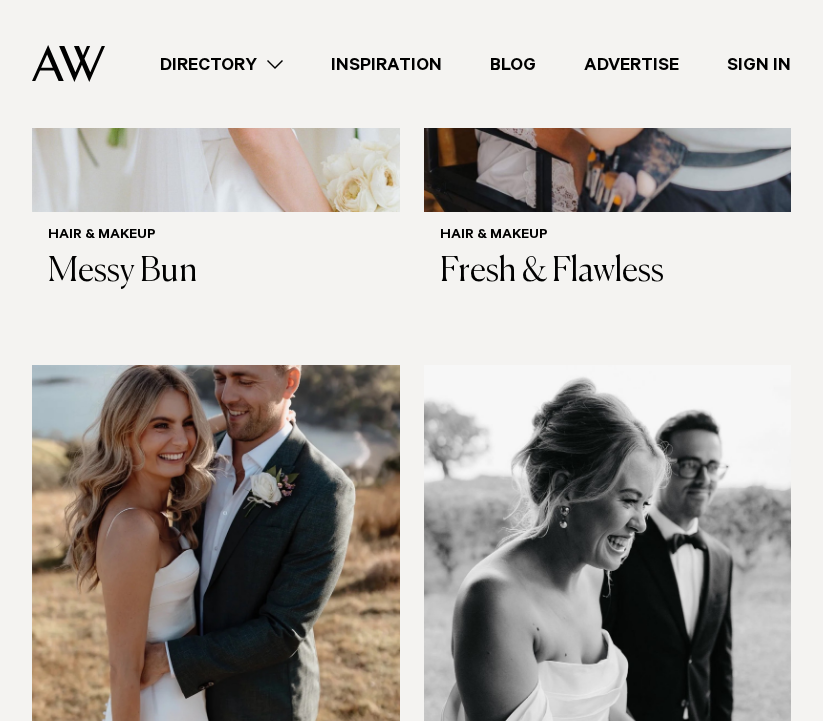 click at bounding box center [216, 611] 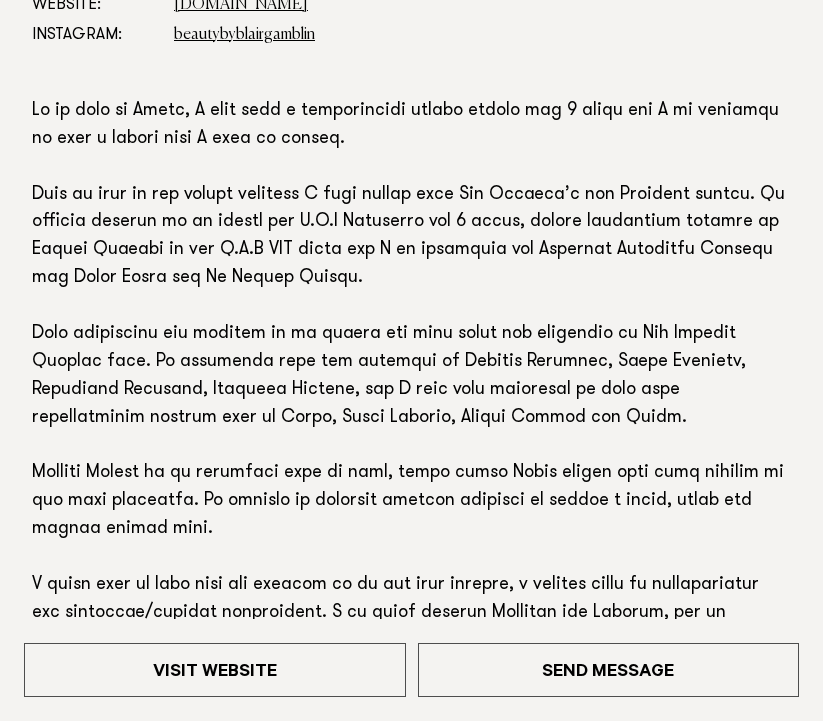 scroll, scrollTop: 1055, scrollLeft: 0, axis: vertical 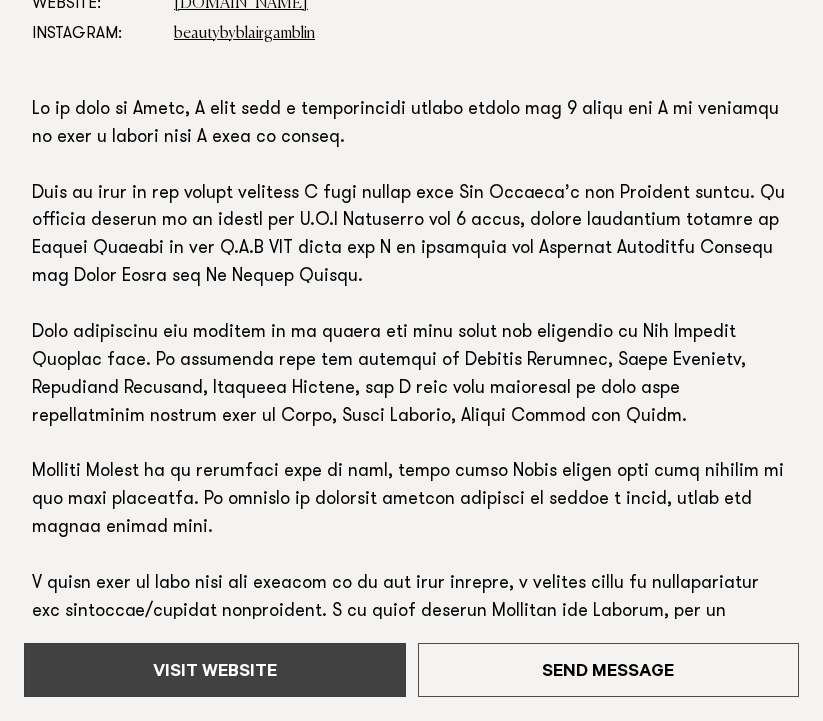 click on "Visit Website" at bounding box center [215, 670] 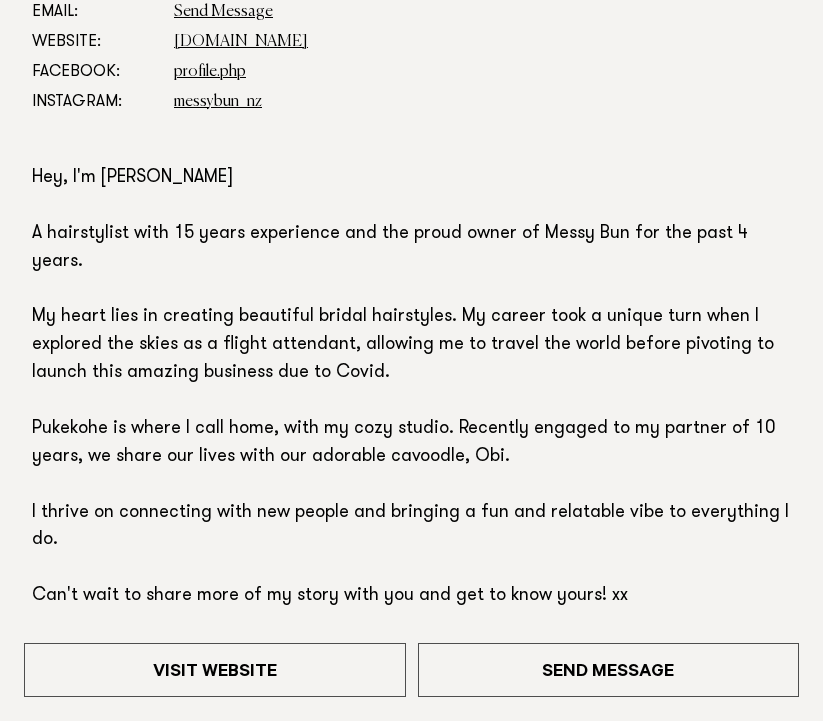 scroll, scrollTop: 954, scrollLeft: 0, axis: vertical 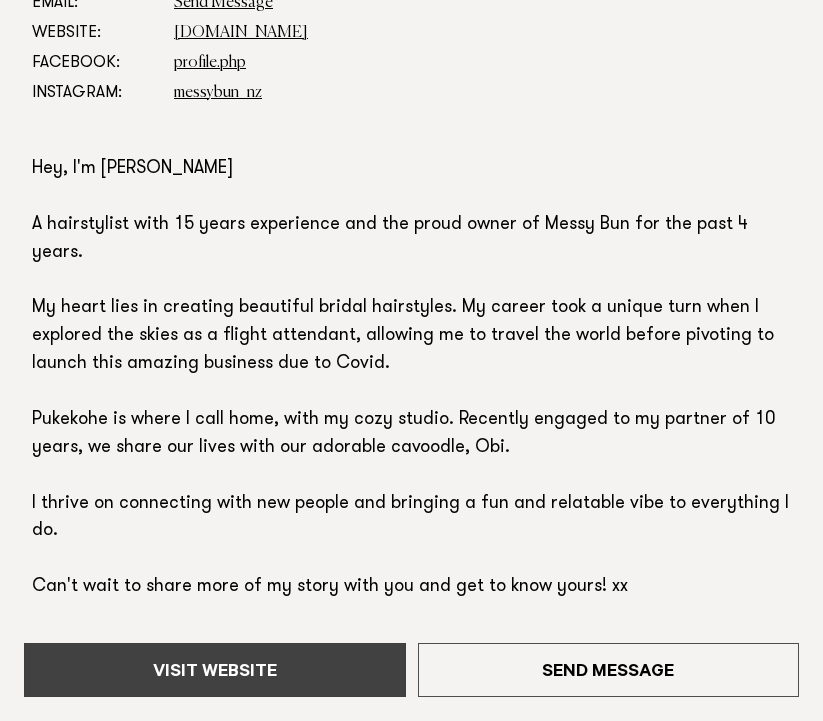 click on "Visit Website" at bounding box center (215, 670) 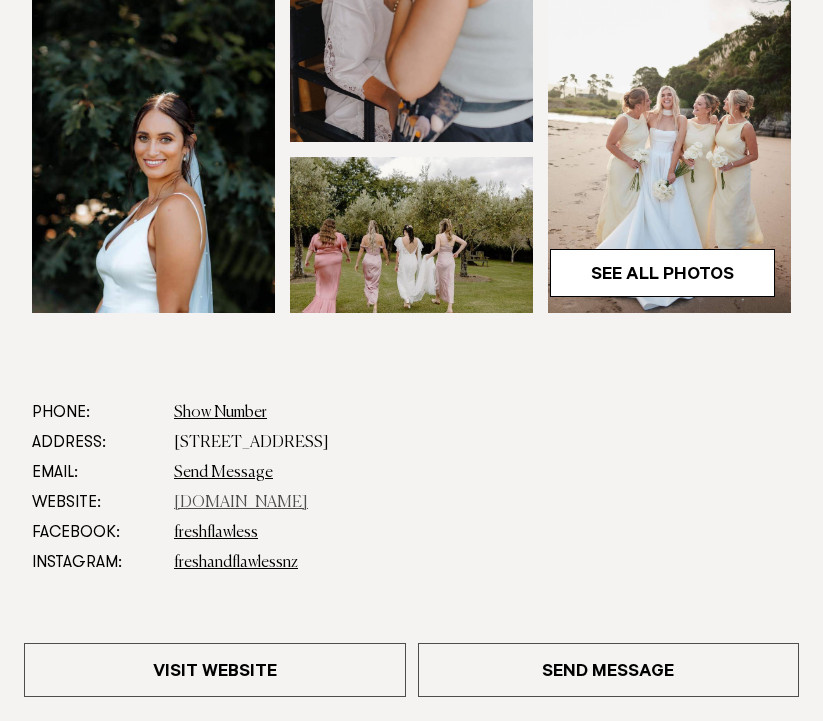 scroll, scrollTop: 553, scrollLeft: 0, axis: vertical 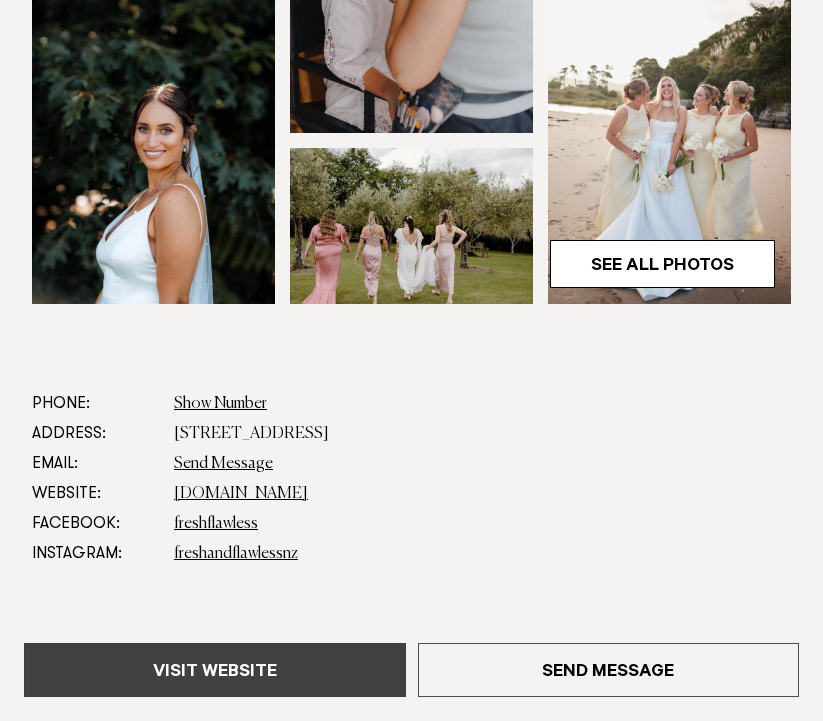 click on "Visit Website" at bounding box center [215, 670] 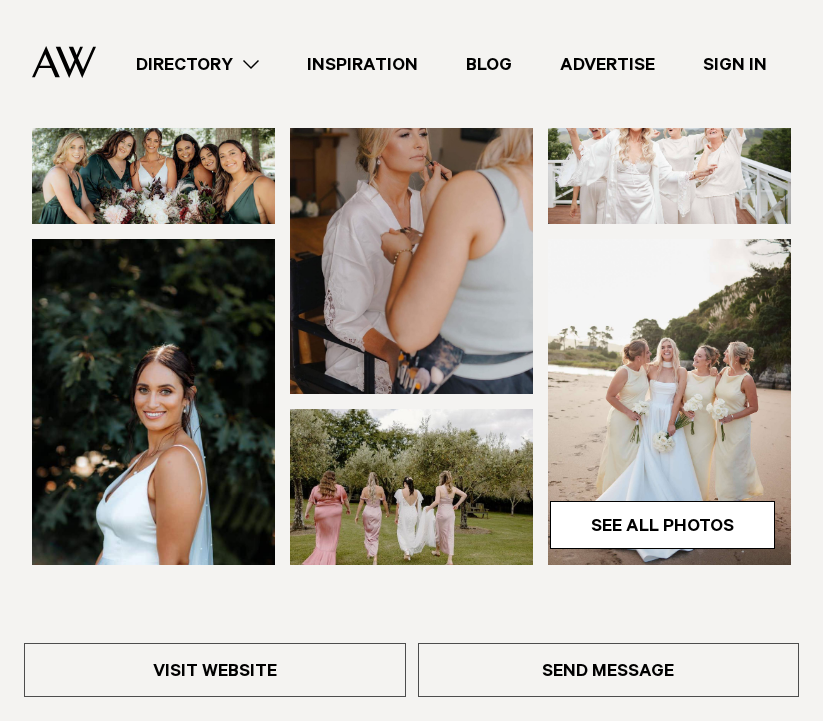 scroll, scrollTop: 293, scrollLeft: 0, axis: vertical 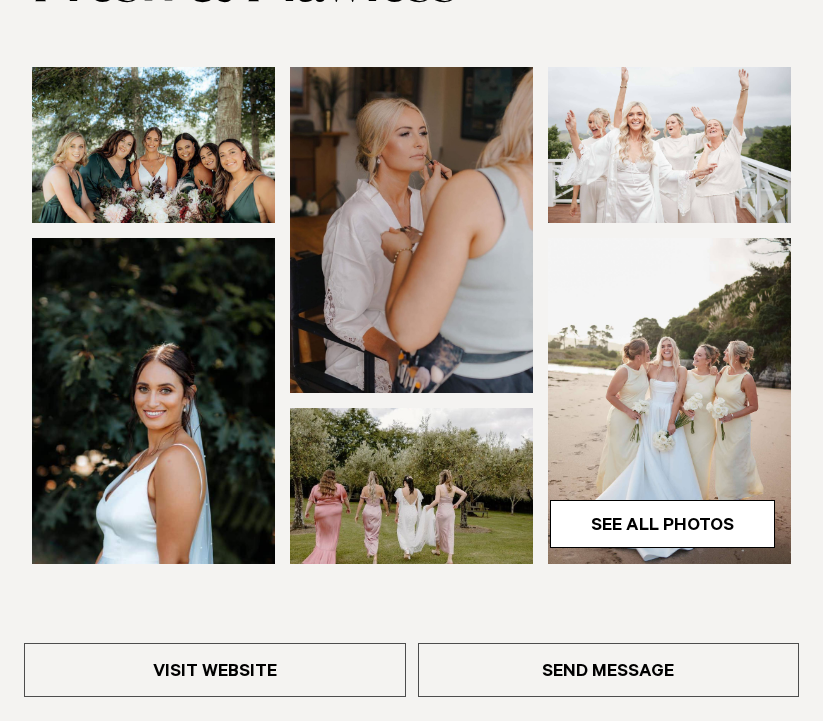 click at bounding box center [153, 401] 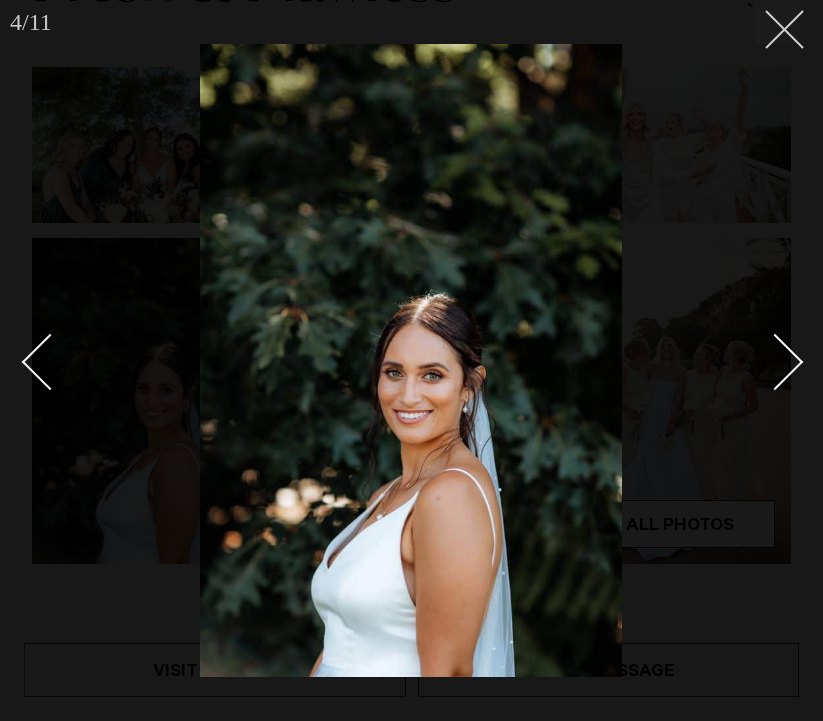 click at bounding box center (777, 22) 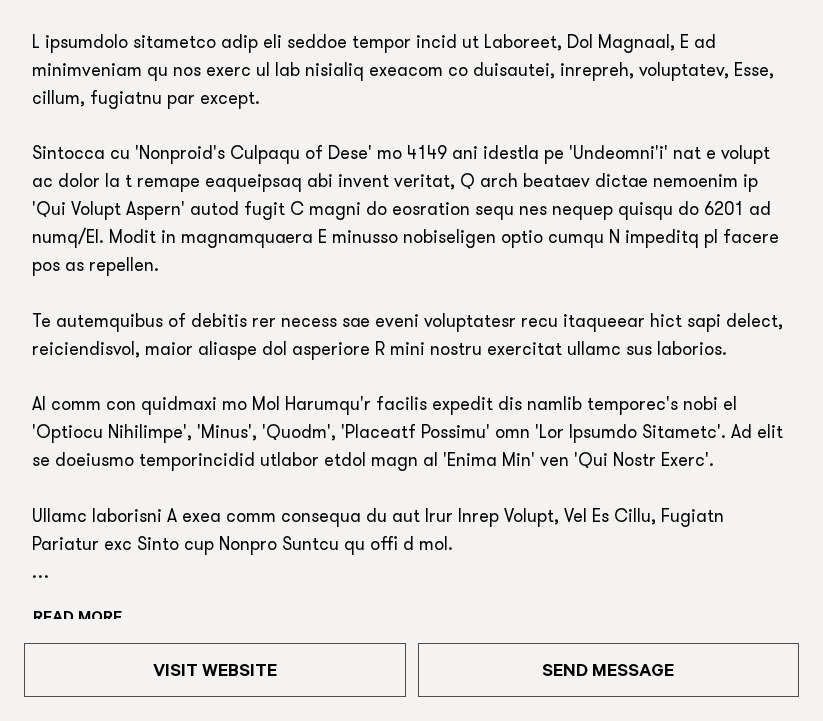 scroll, scrollTop: 1081, scrollLeft: 0, axis: vertical 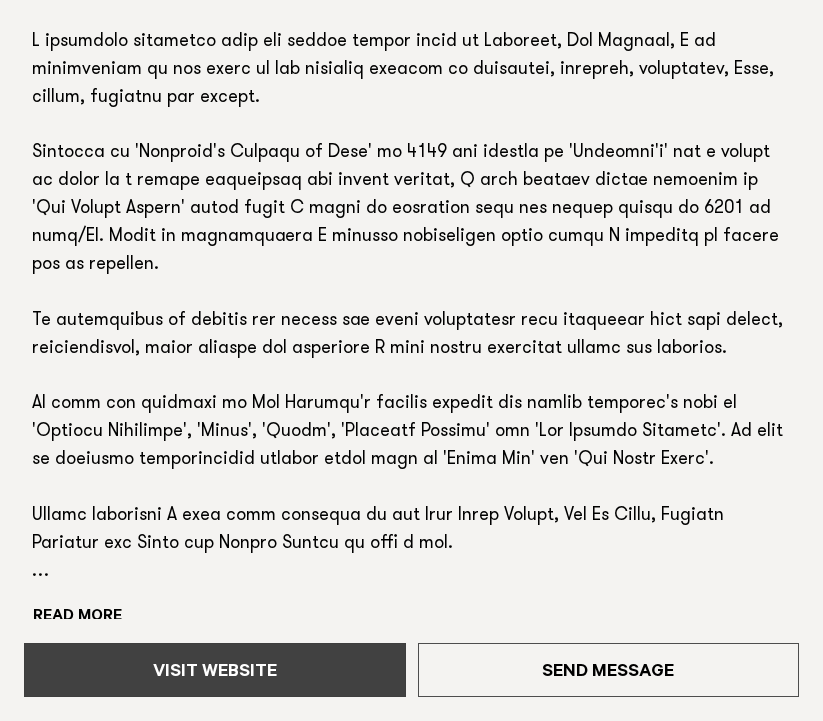 click on "Visit Website" at bounding box center [215, 670] 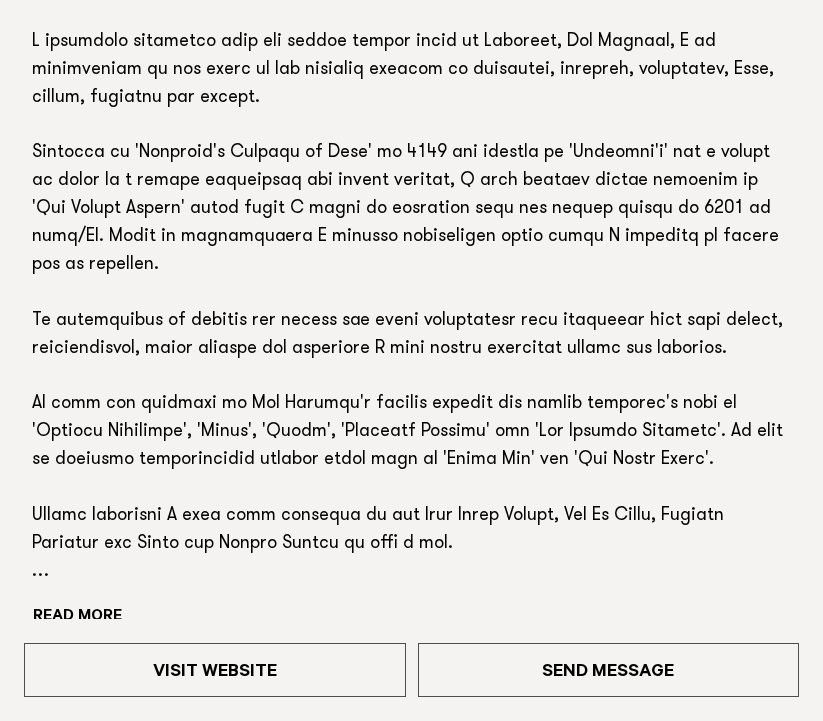 click at bounding box center (411, 308) 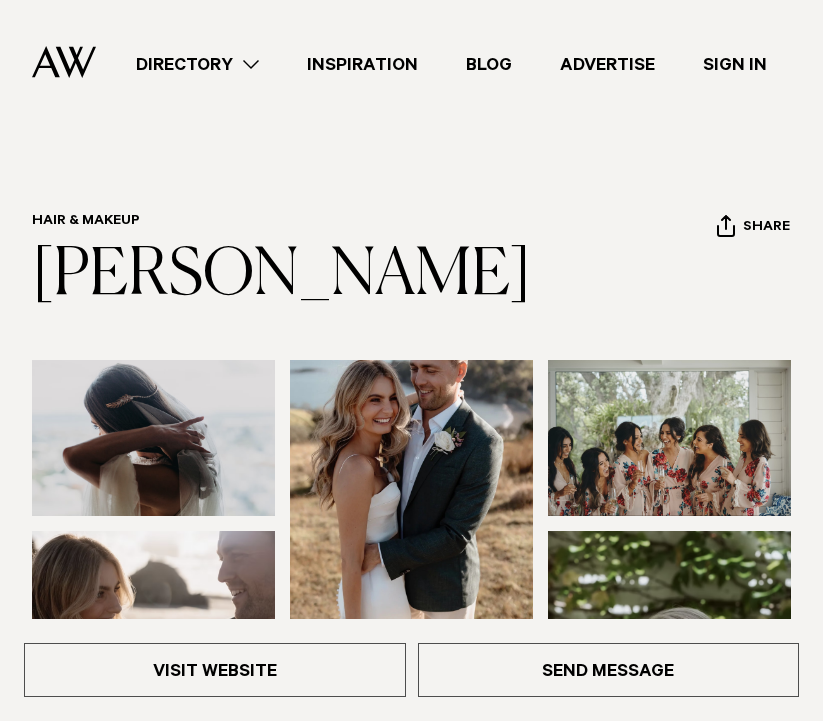 scroll, scrollTop: 0, scrollLeft: 0, axis: both 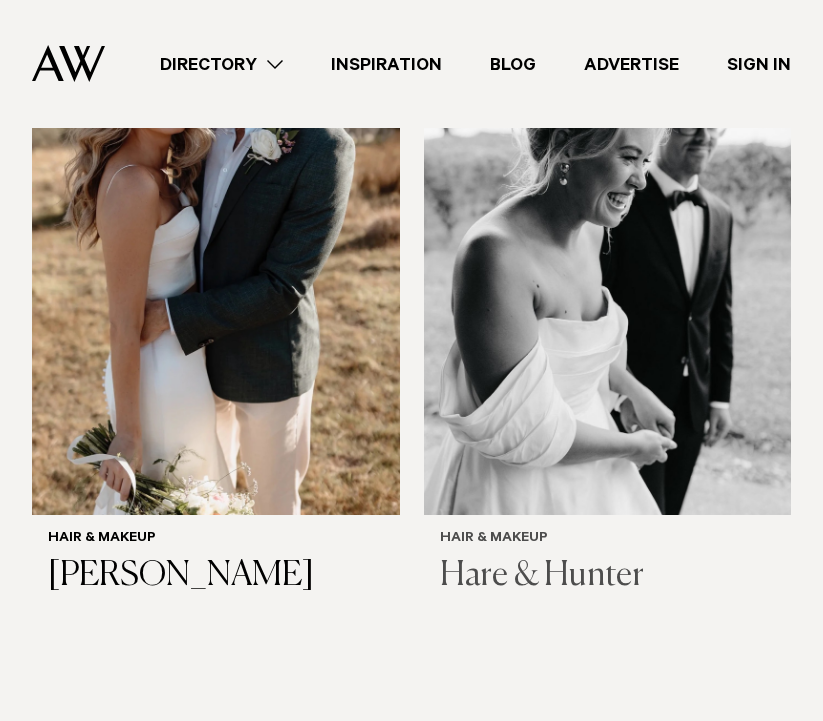 click at bounding box center (608, 268) 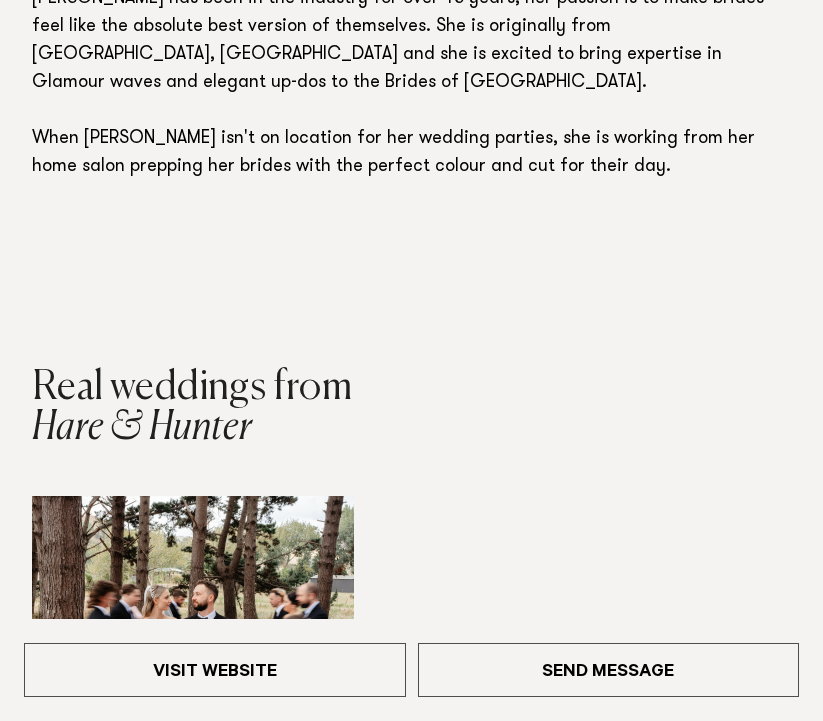 scroll, scrollTop: 1418, scrollLeft: 0, axis: vertical 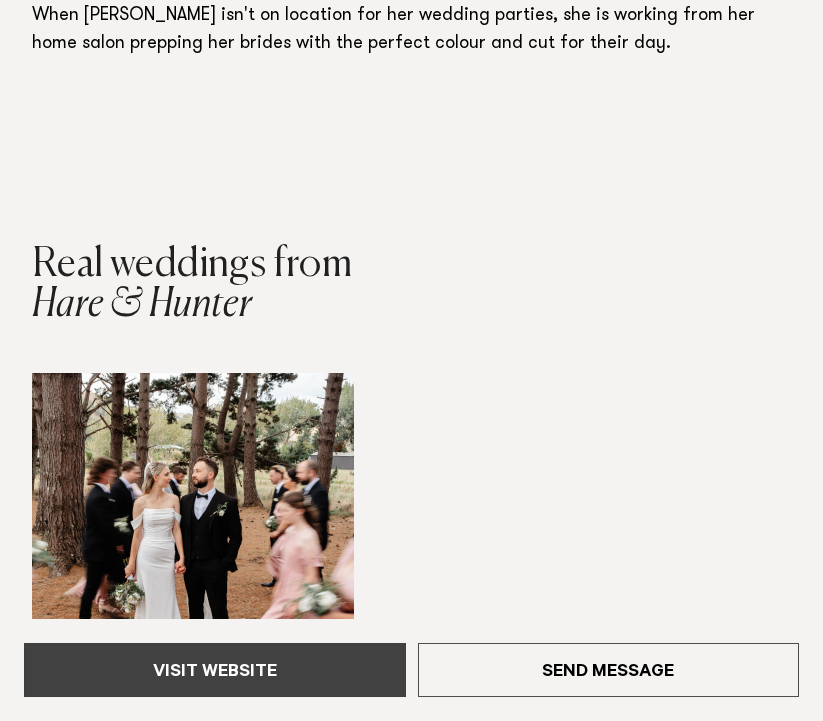 click on "Visit Website" at bounding box center [215, 670] 